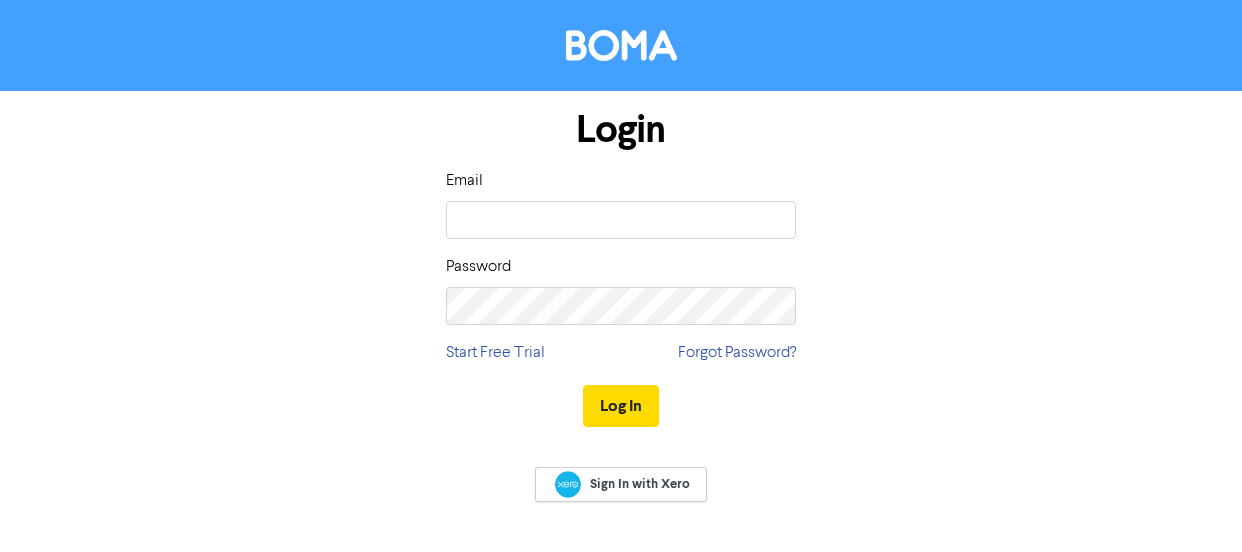 scroll, scrollTop: 0, scrollLeft: 0, axis: both 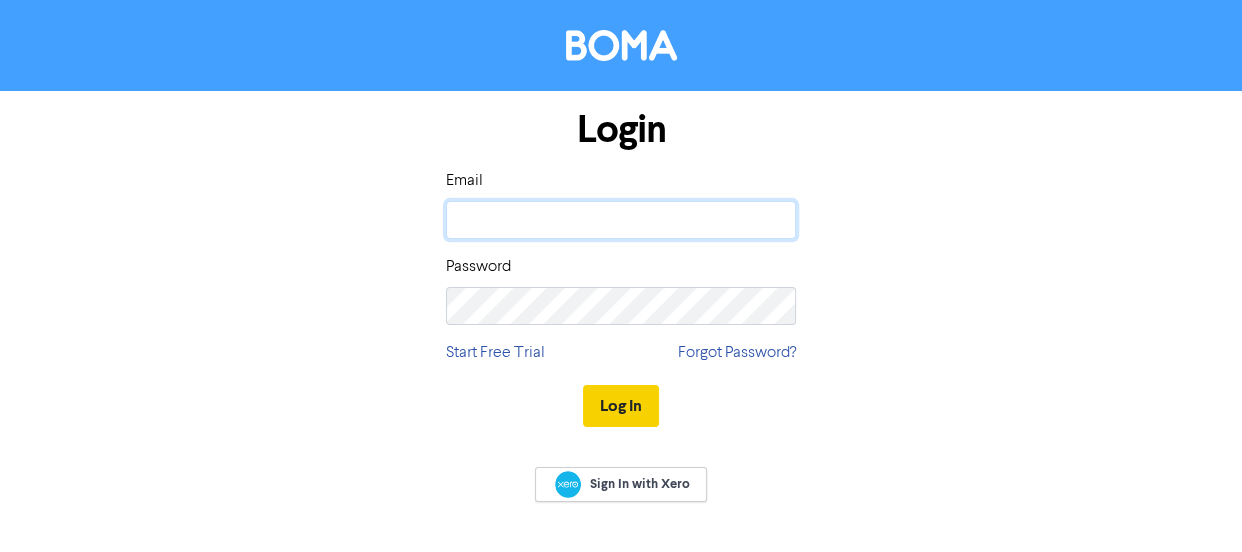 type on "[EMAIL]" 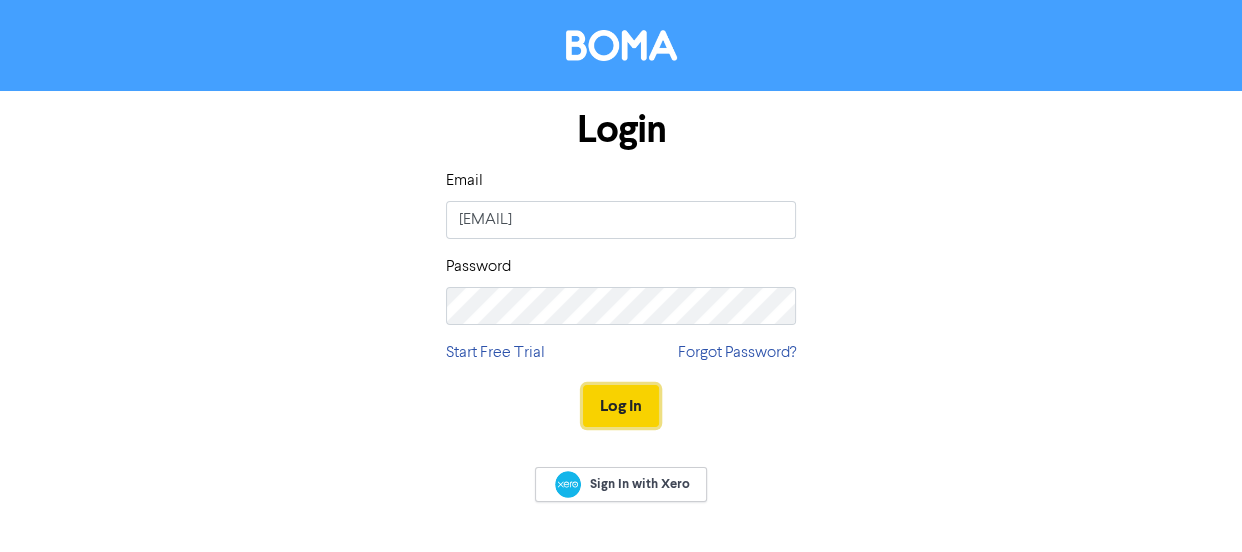 click on "Log In" at bounding box center (621, 406) 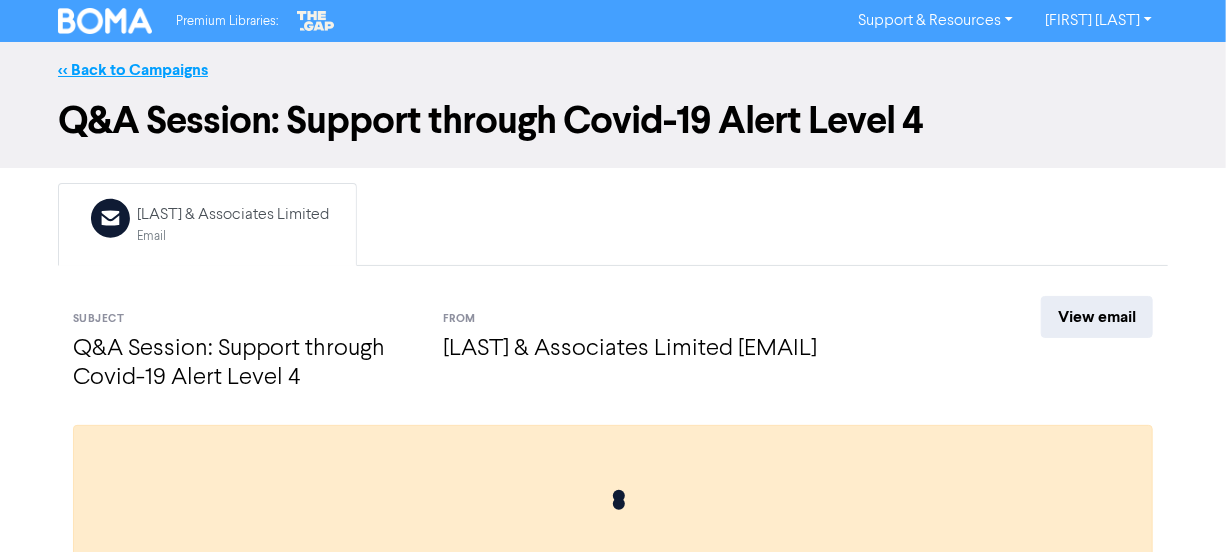 click on "<< Back to Campaigns" at bounding box center [133, 70] 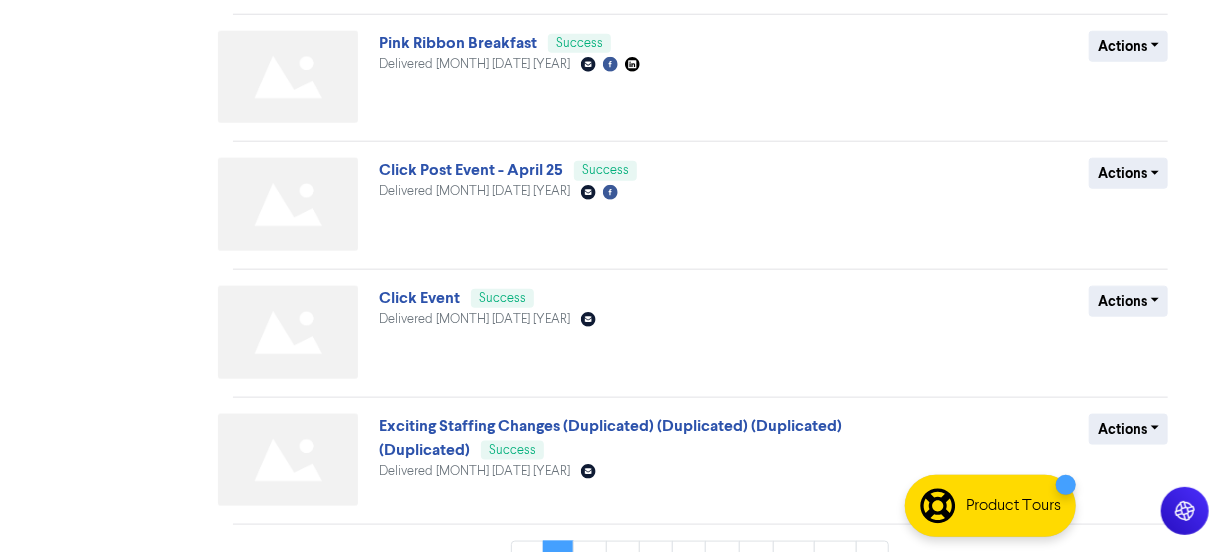 scroll, scrollTop: 926, scrollLeft: 0, axis: vertical 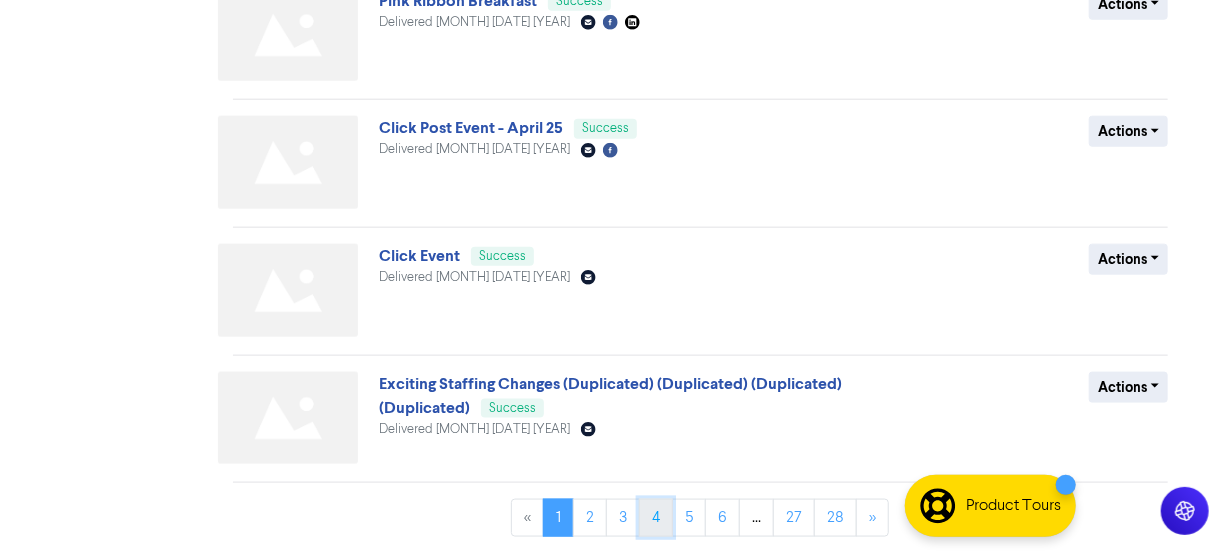 click on "4" at bounding box center (656, 518) 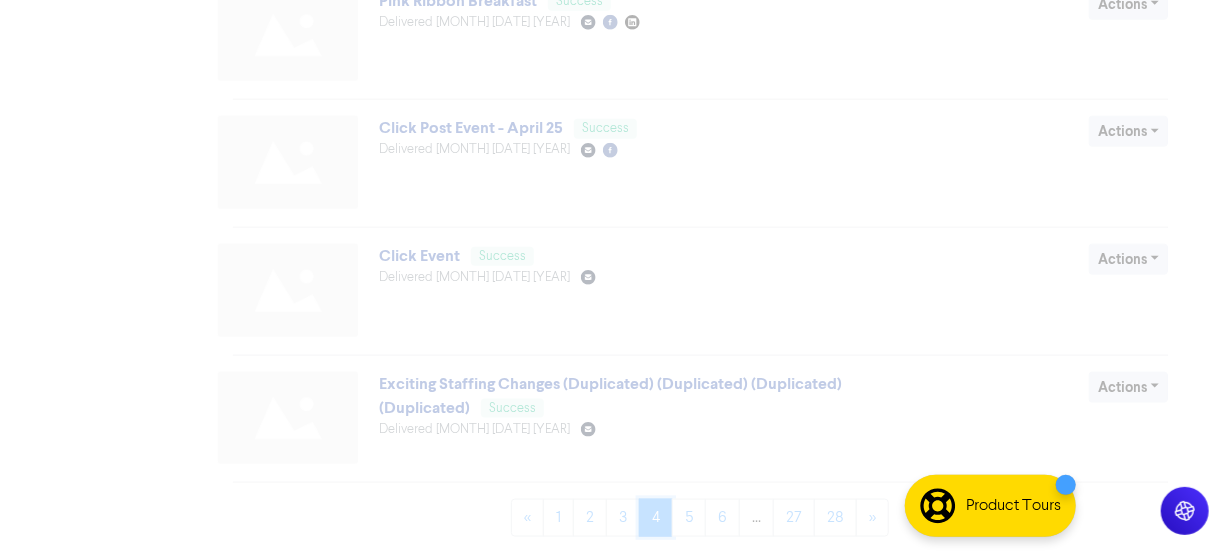 scroll, scrollTop: 0, scrollLeft: 0, axis: both 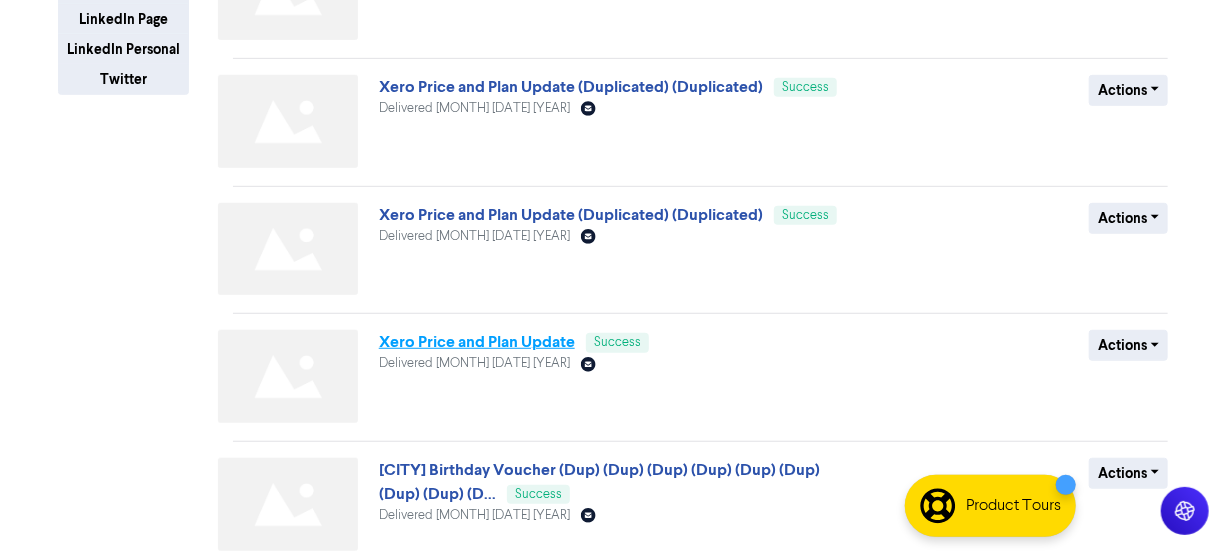 click on "Xero Price and Plan Update" at bounding box center [477, 342] 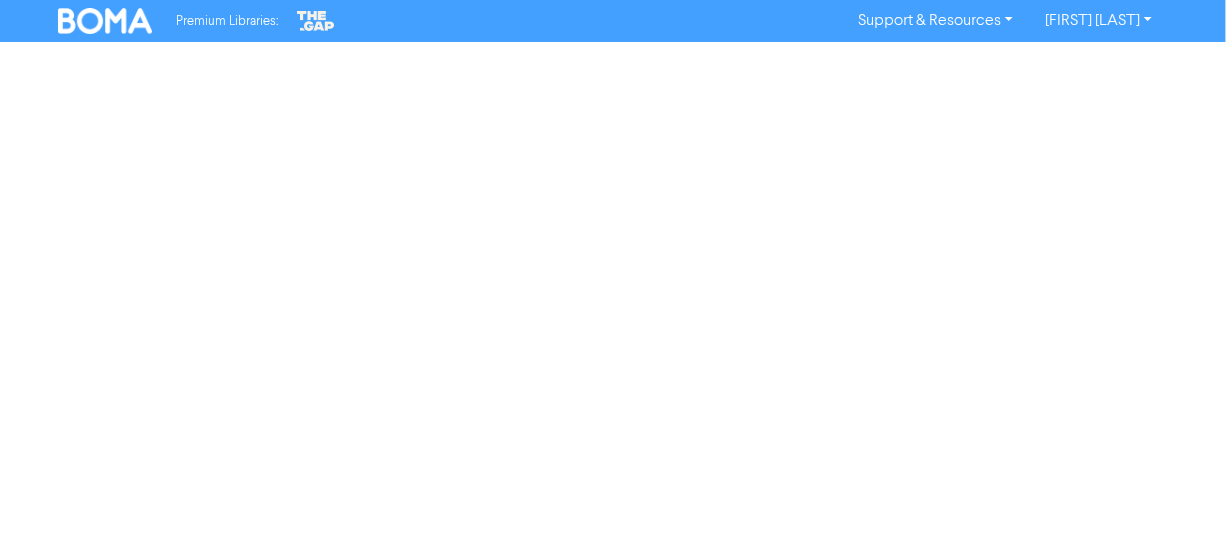 scroll, scrollTop: 0, scrollLeft: 0, axis: both 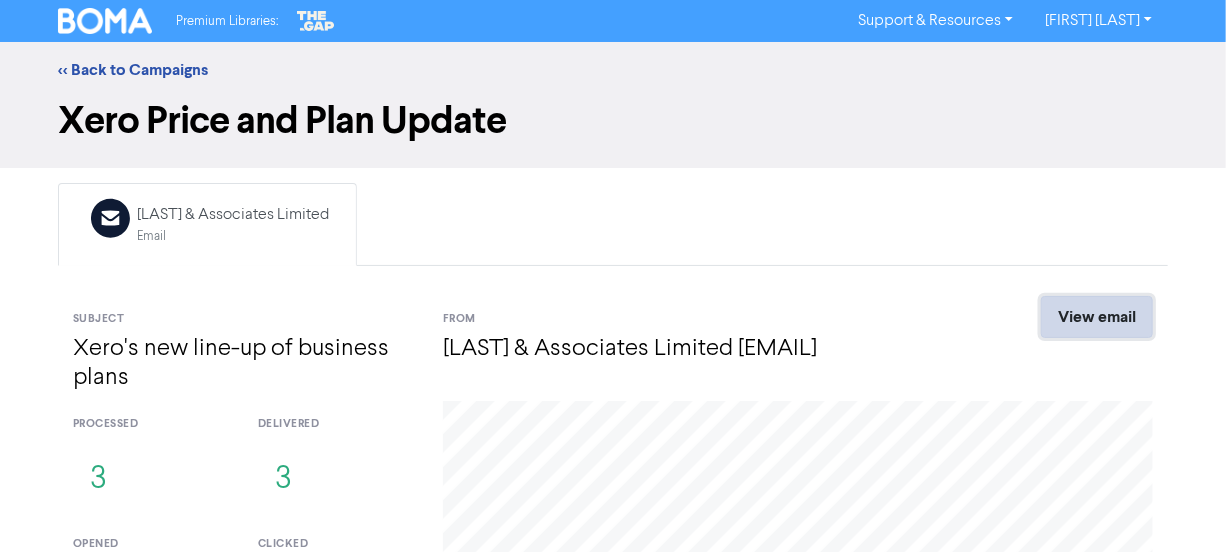 click on "View email" at bounding box center (1097, 317) 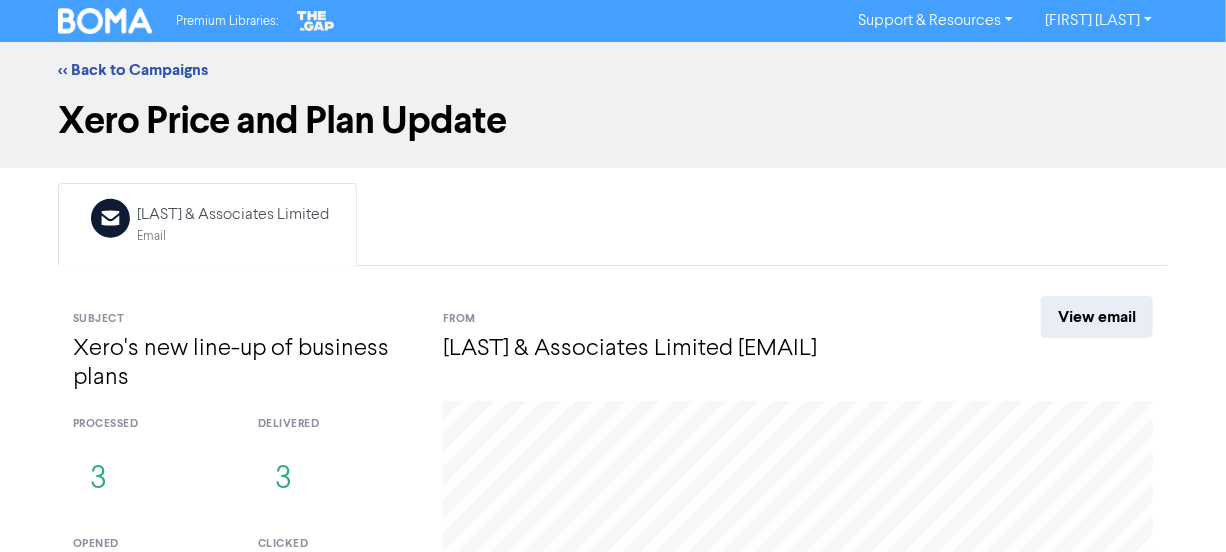 click on "<< Back to Campaigns" at bounding box center (613, 70) 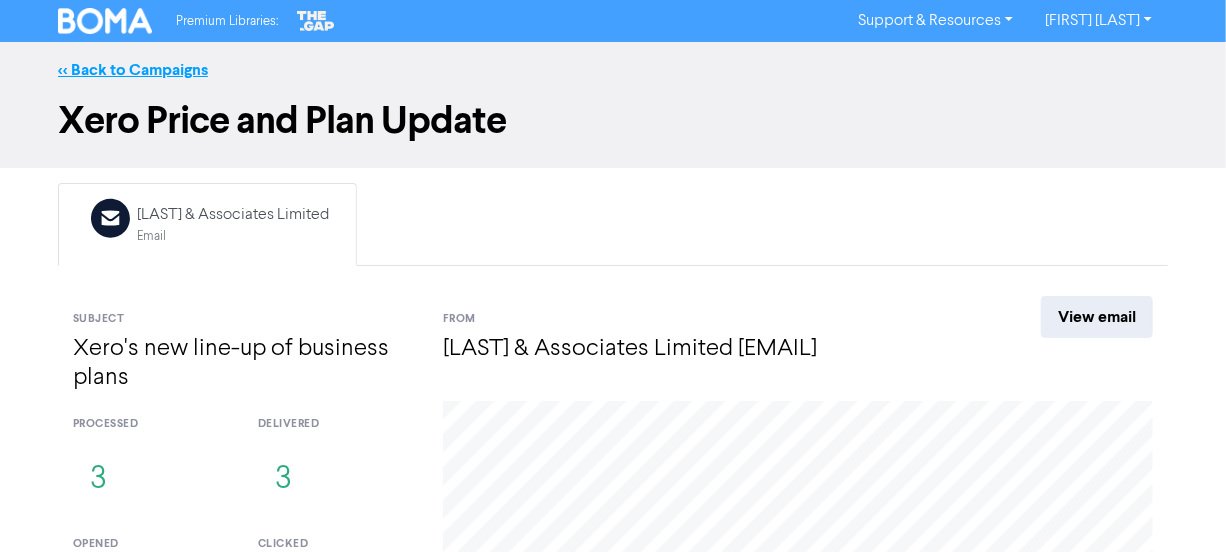click on "<< Back to Campaigns" at bounding box center (133, 70) 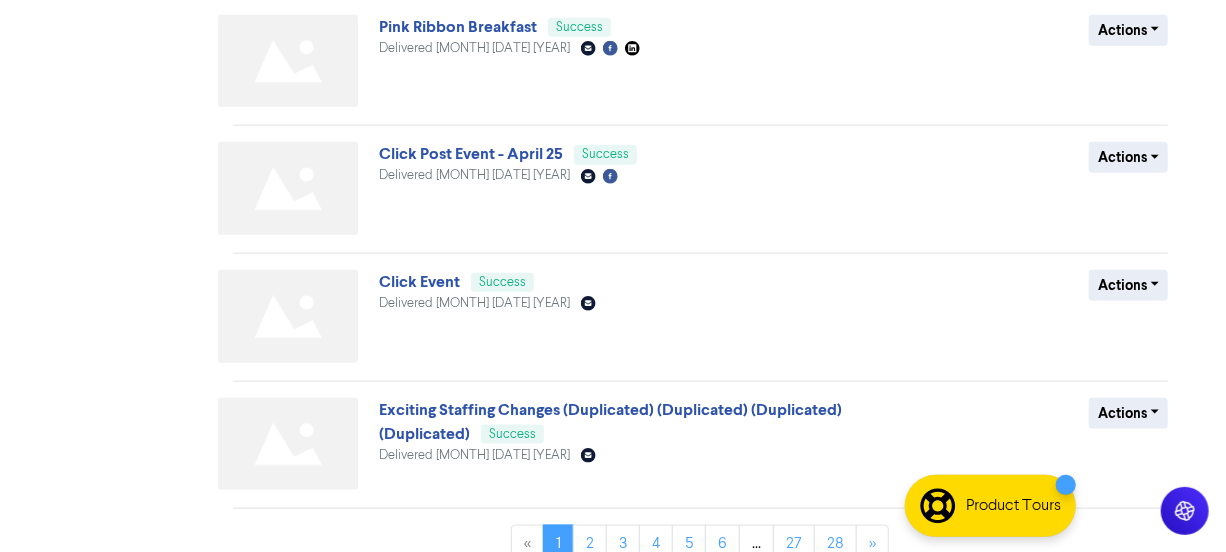 scroll, scrollTop: 926, scrollLeft: 0, axis: vertical 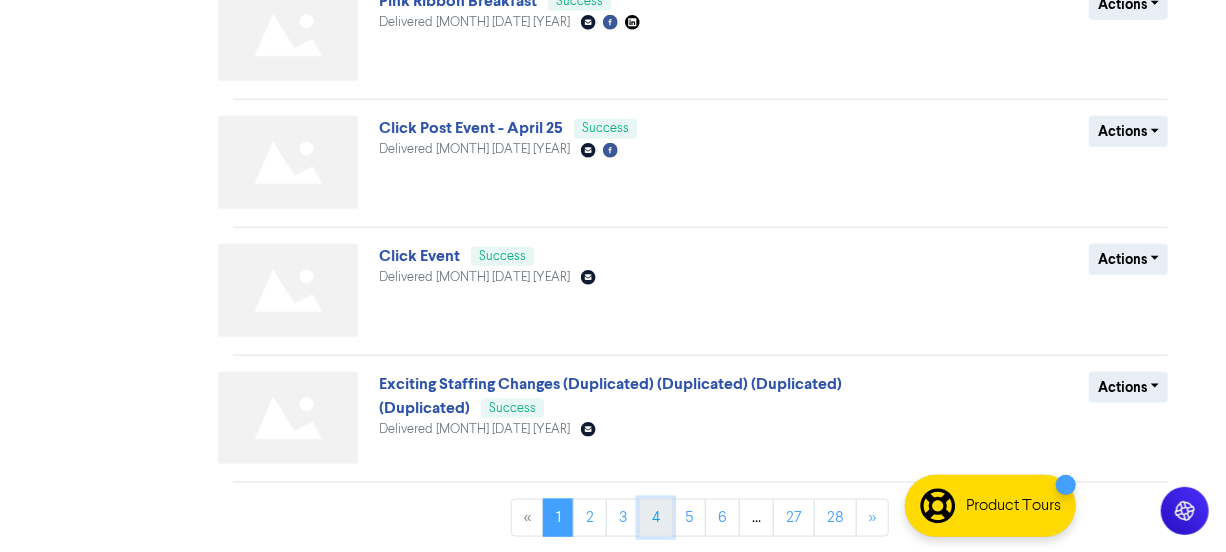 click on "4" at bounding box center [656, 518] 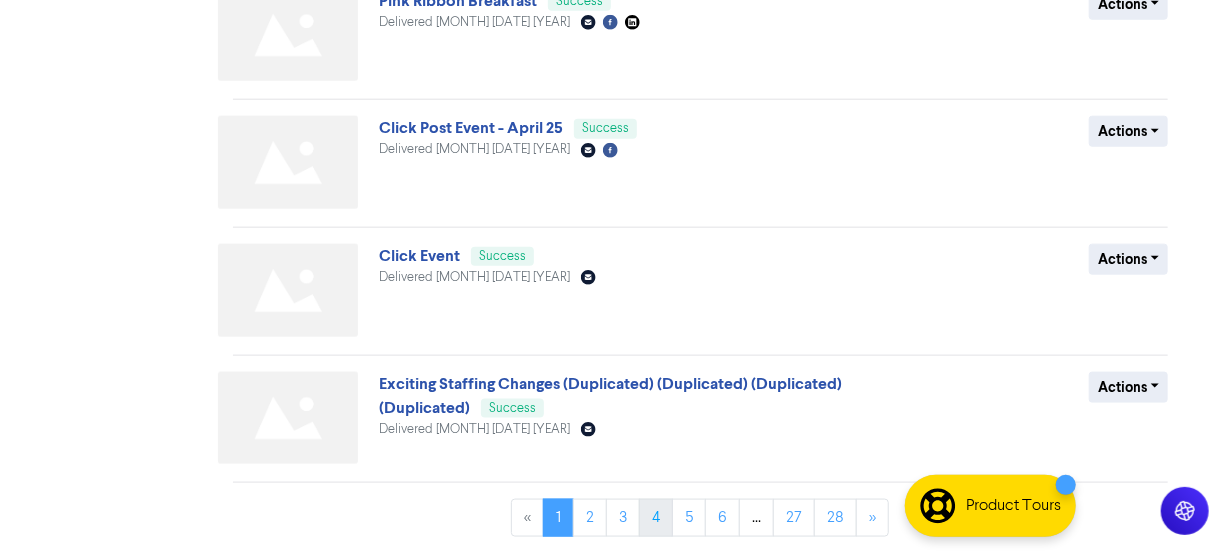 scroll, scrollTop: 0, scrollLeft: 0, axis: both 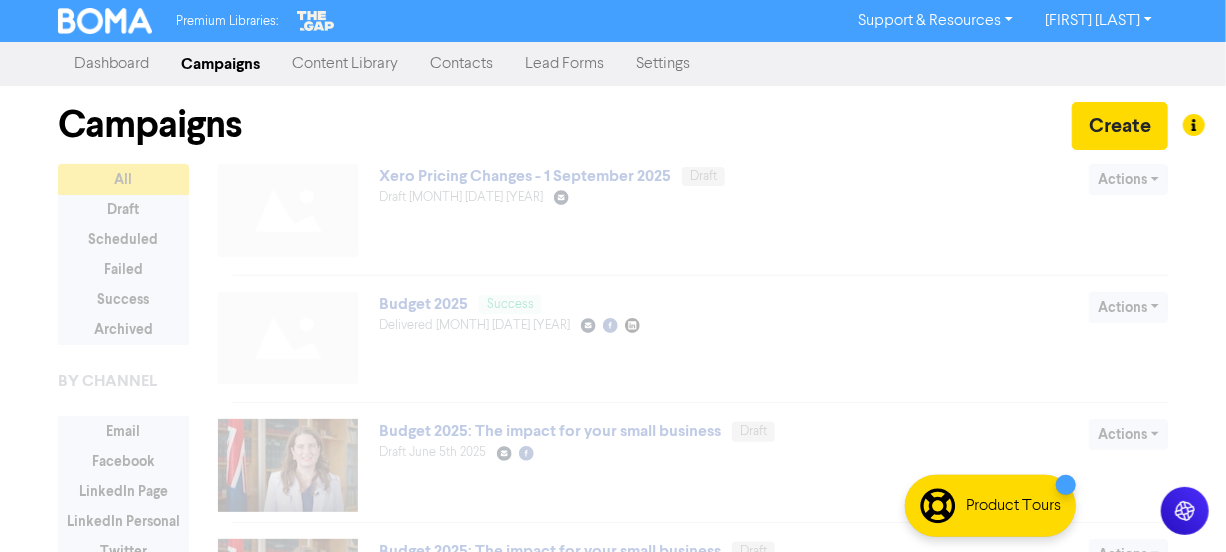 click at bounding box center [613, 821] 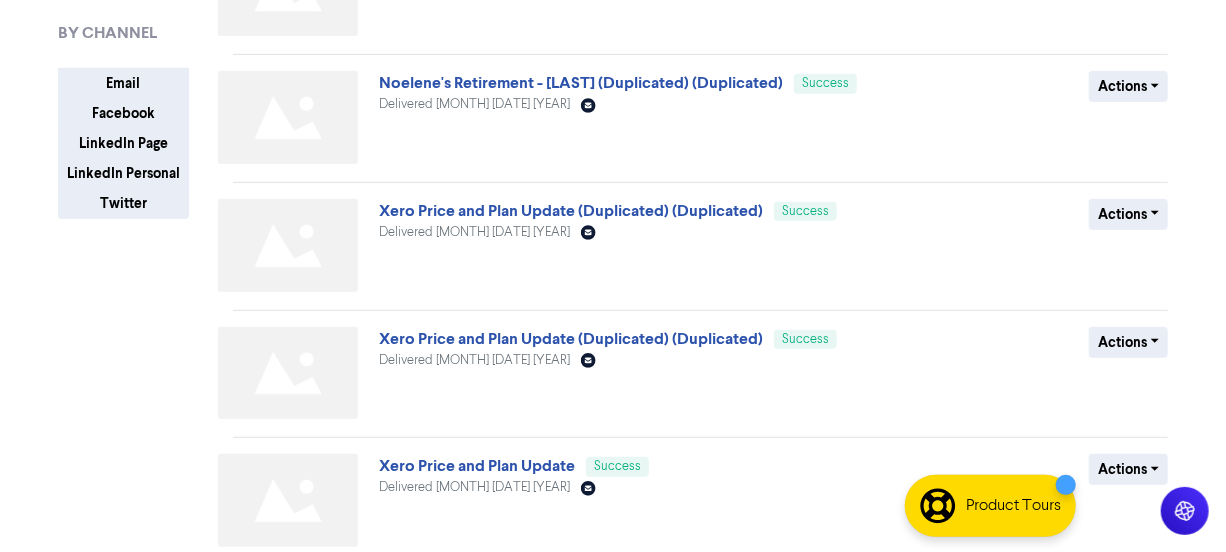 scroll, scrollTop: 454, scrollLeft: 0, axis: vertical 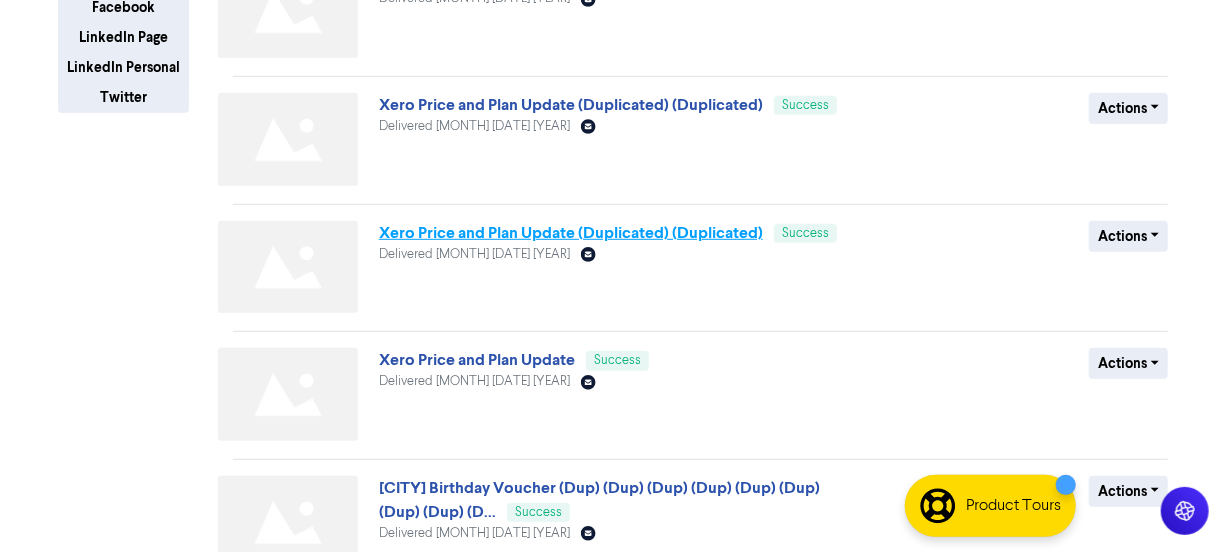 click on "Xero Price and Plan Update (Duplicated) (Duplicated)" at bounding box center [571, 233] 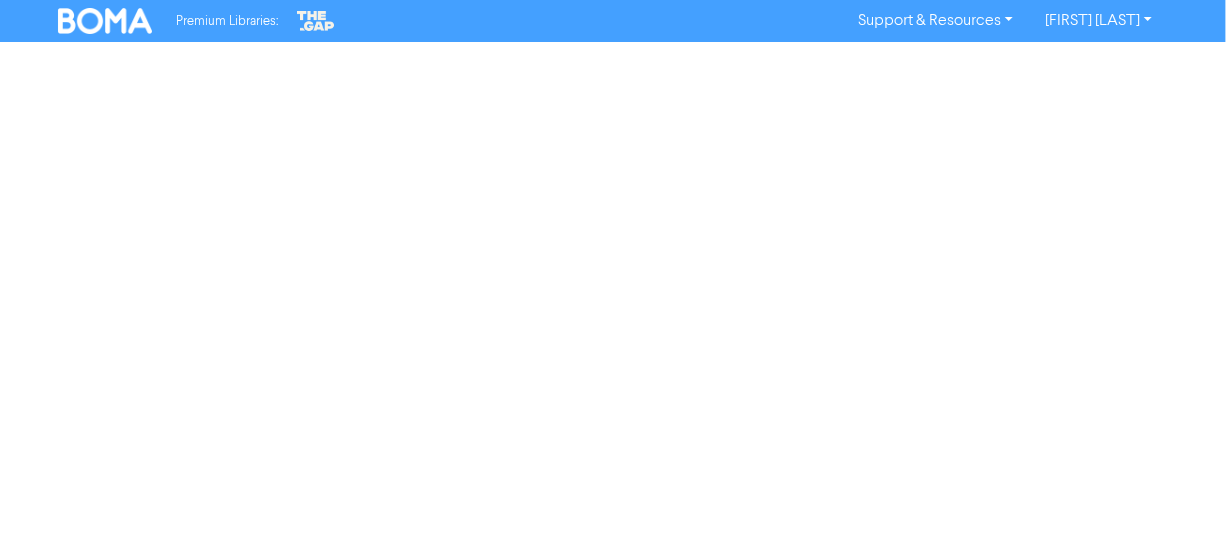 scroll, scrollTop: 0, scrollLeft: 0, axis: both 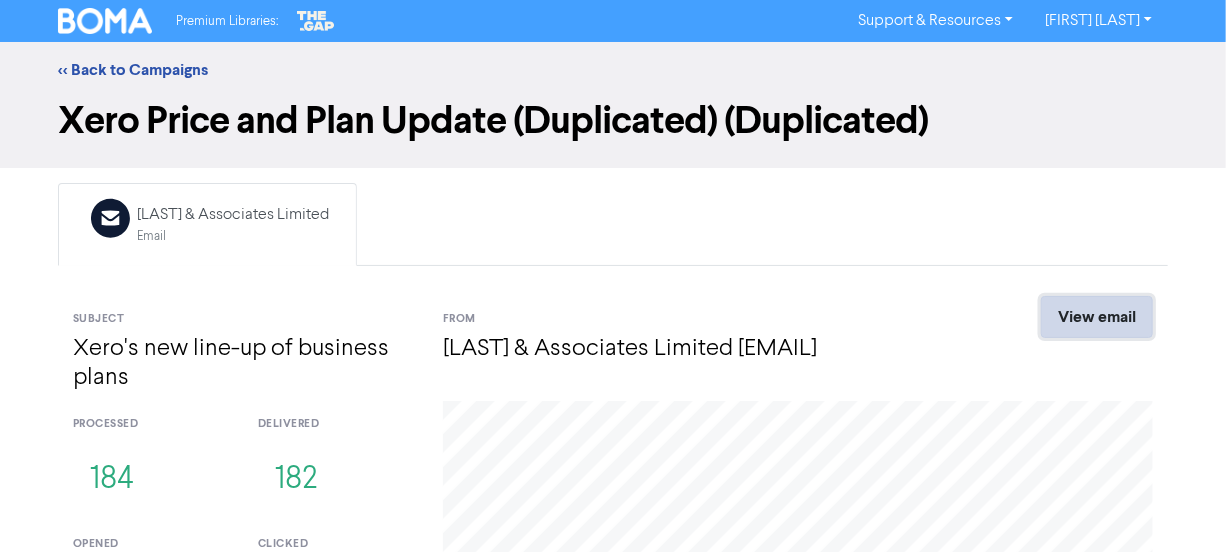 click on "View email" at bounding box center (1097, 317) 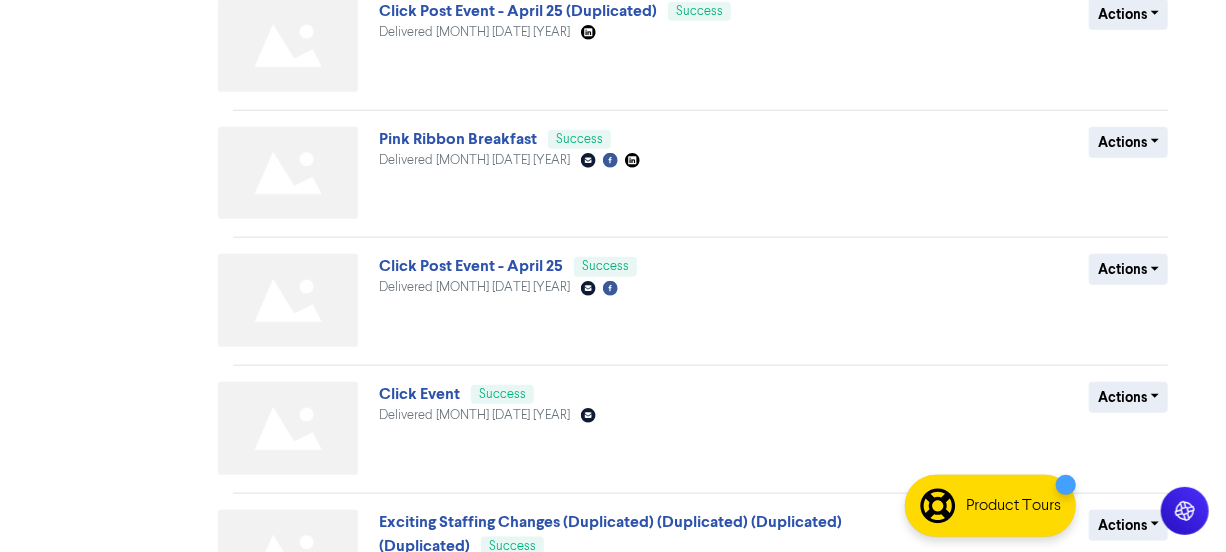 scroll, scrollTop: 818, scrollLeft: 0, axis: vertical 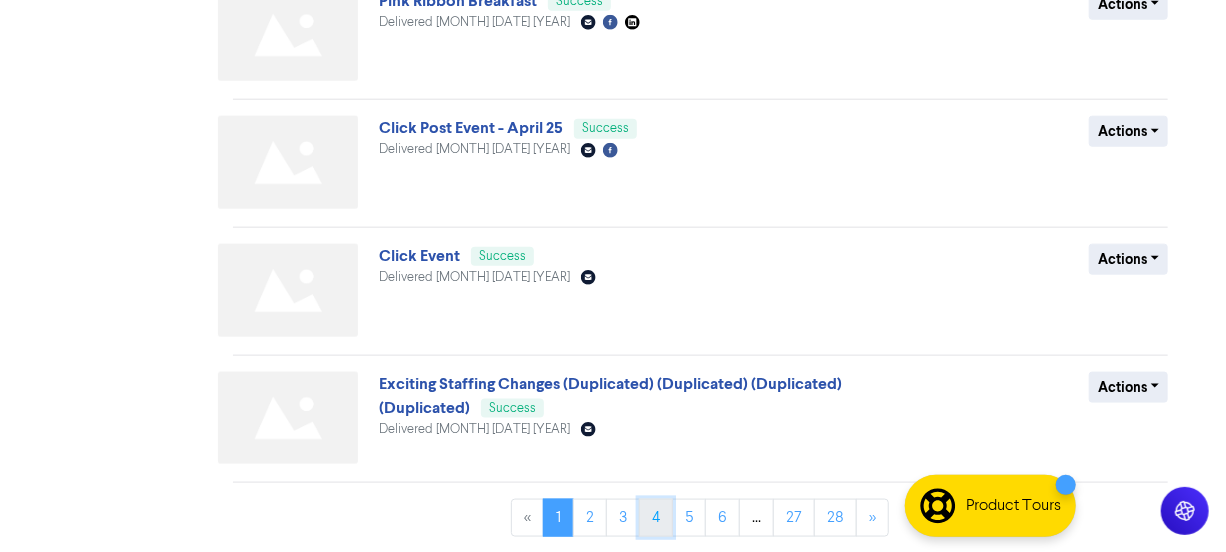 click on "4" at bounding box center [656, 518] 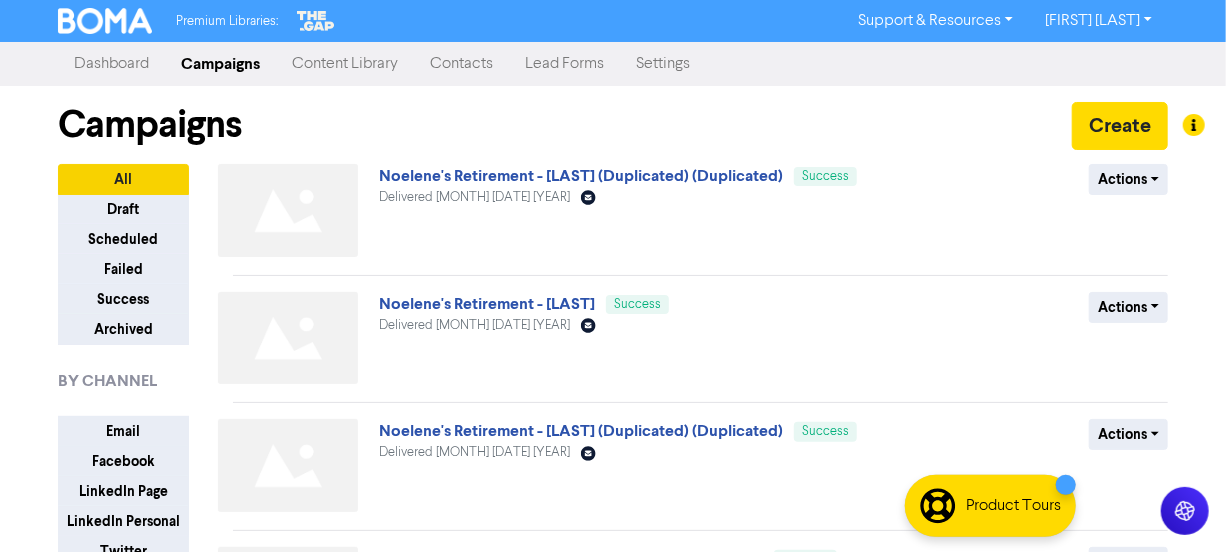 click on "Delivered [MONTH] [DATE] [YEAR]
Email
Created with Sketch." at bounding box center [620, 197] 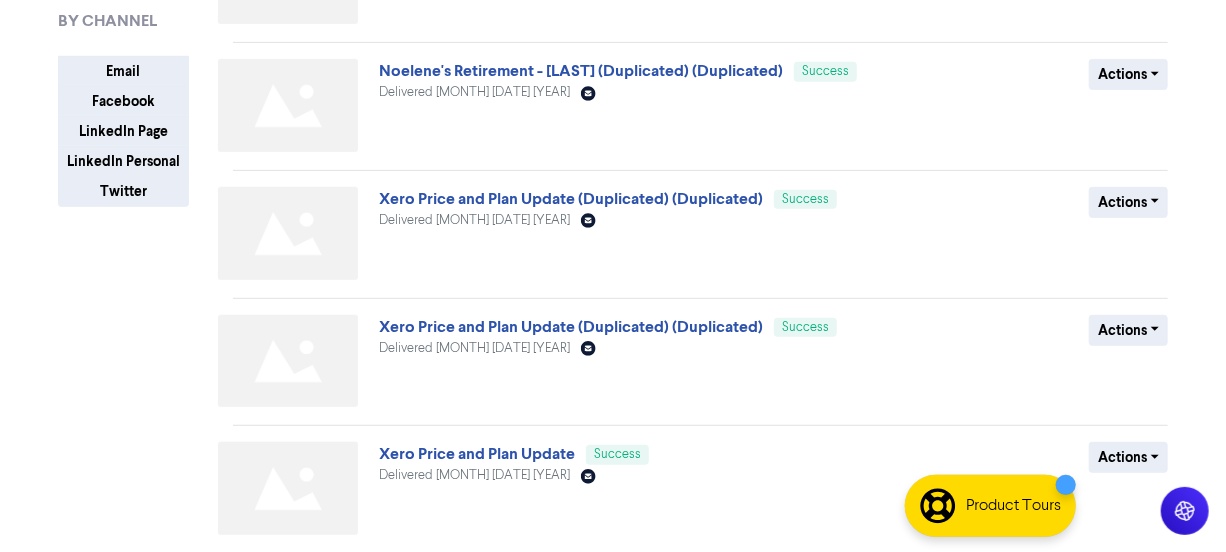 scroll, scrollTop: 360, scrollLeft: 0, axis: vertical 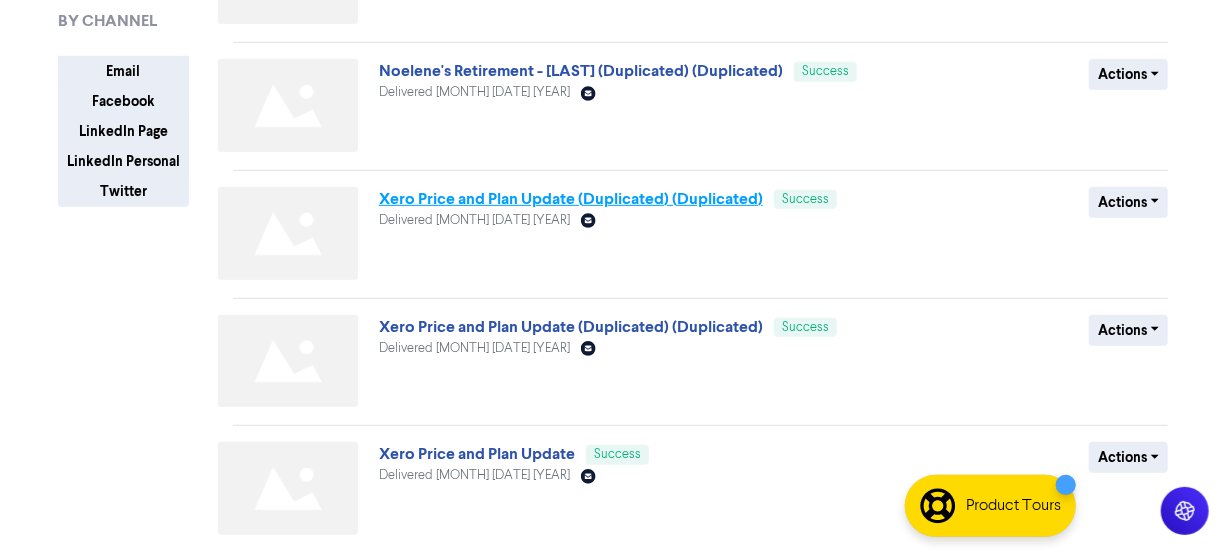 click on "Xero Price and Plan Update (Duplicated) (Duplicated)" at bounding box center [571, 199] 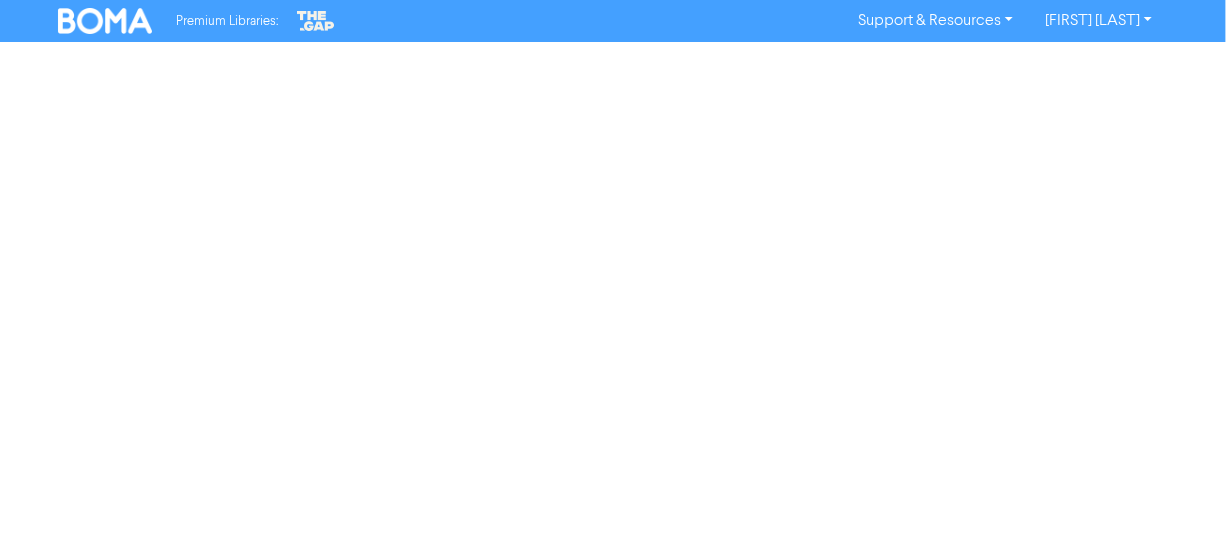 scroll, scrollTop: 0, scrollLeft: 0, axis: both 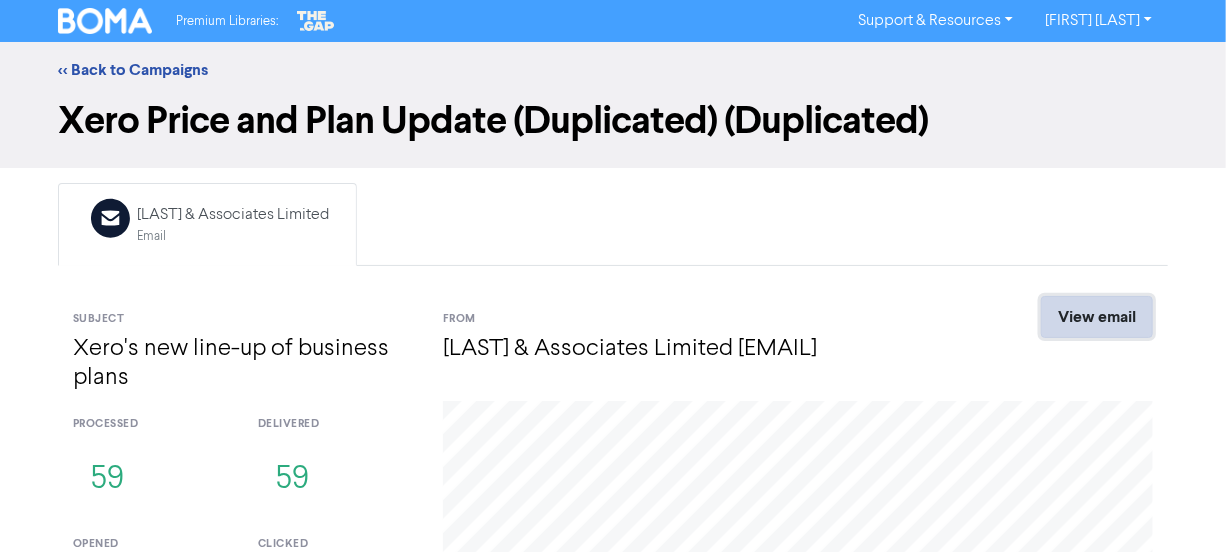 click on "View email" at bounding box center [1097, 317] 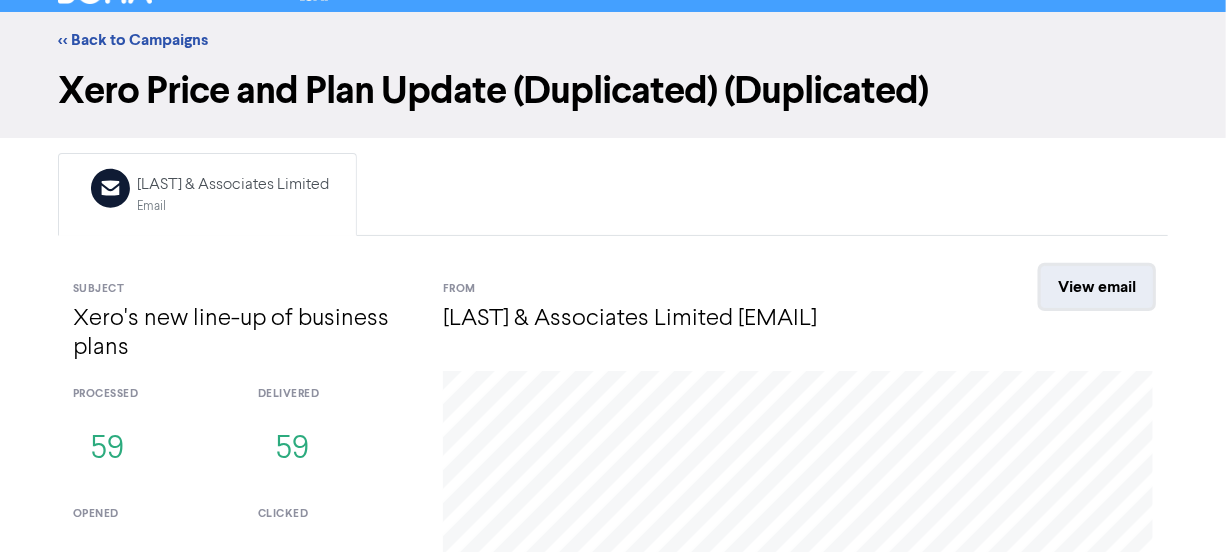 scroll, scrollTop: 0, scrollLeft: 0, axis: both 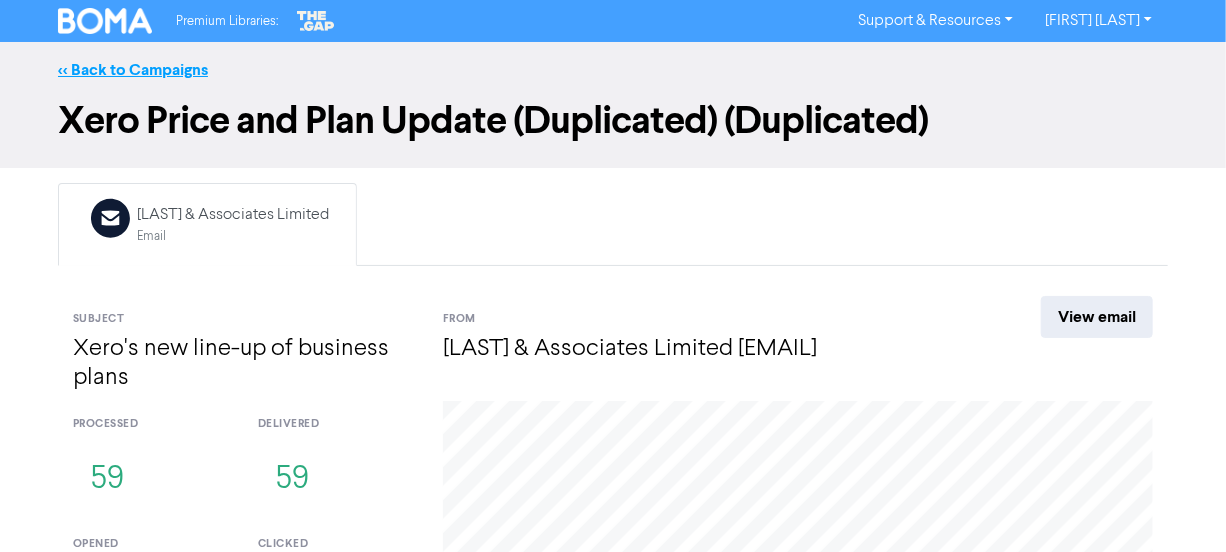 click on "<< Back to Campaigns" at bounding box center [133, 70] 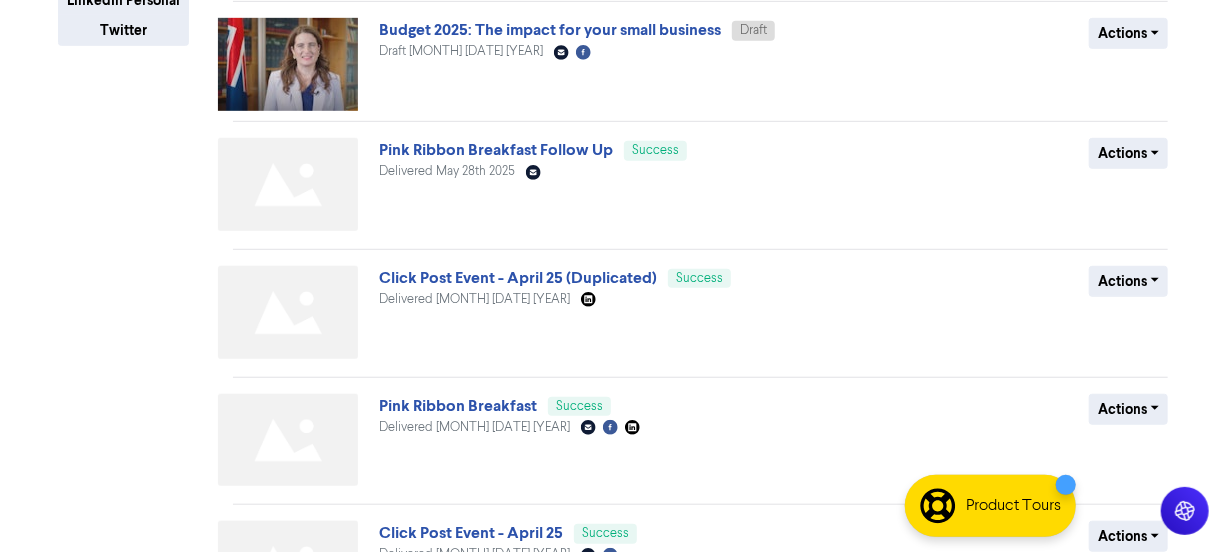 scroll, scrollTop: 926, scrollLeft: 0, axis: vertical 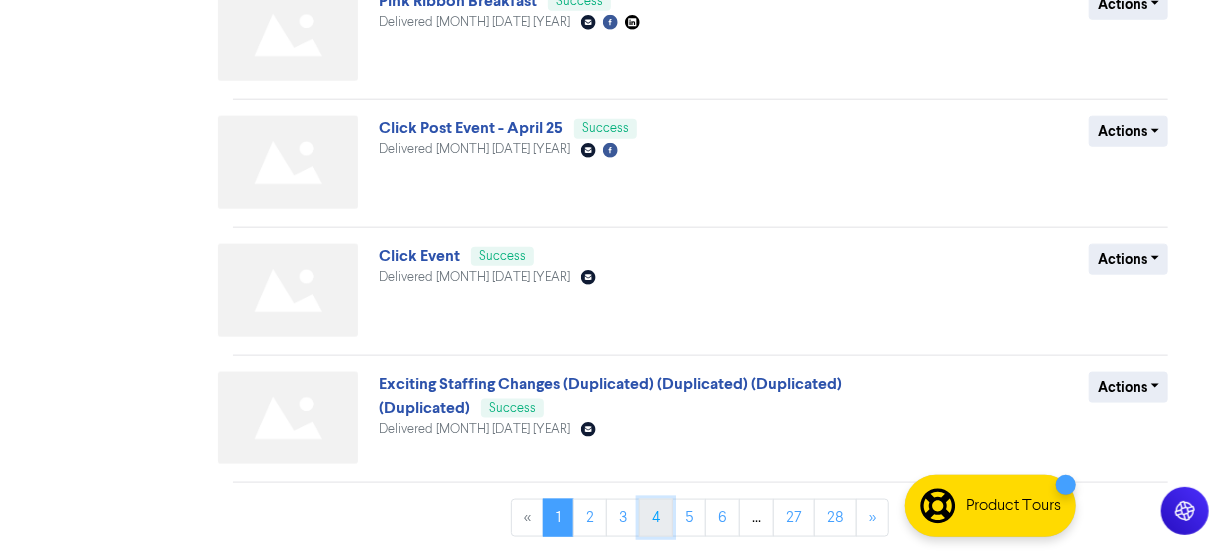 click on "4" at bounding box center (656, 518) 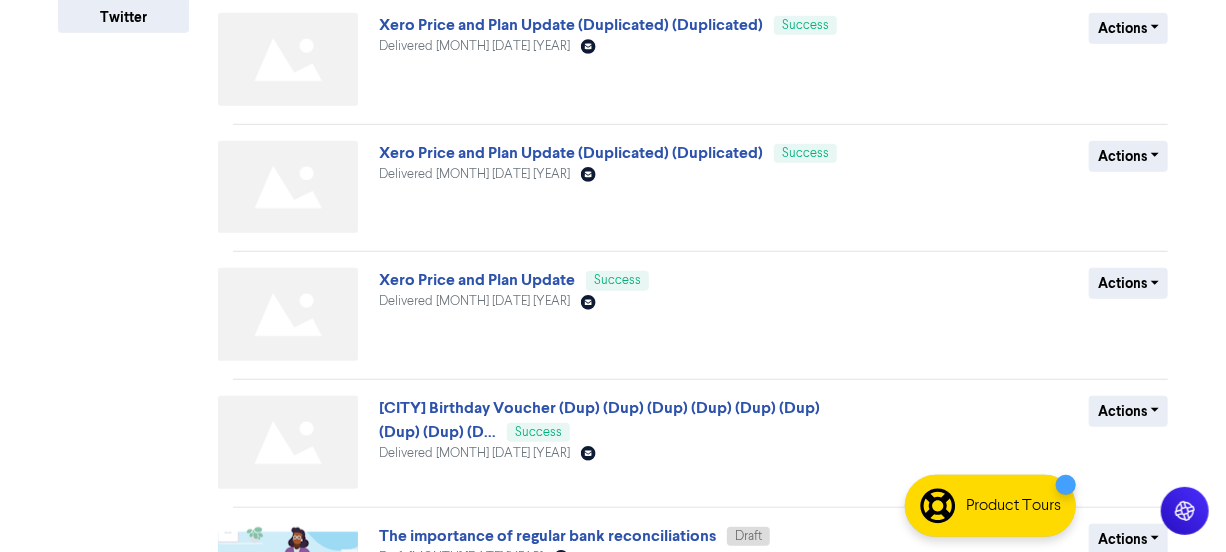 scroll, scrollTop: 535, scrollLeft: 0, axis: vertical 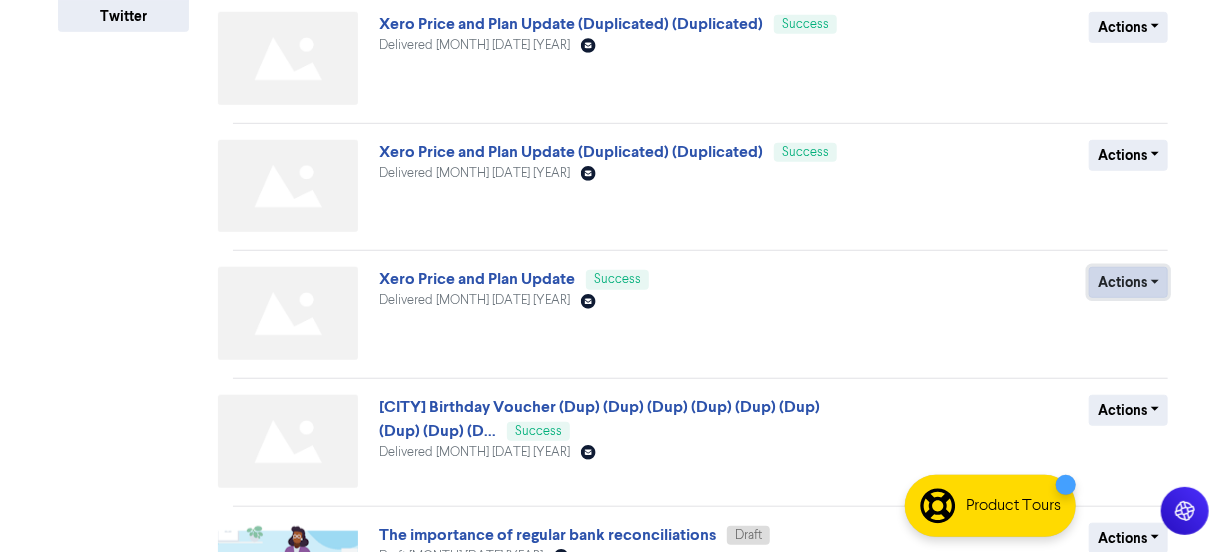 click on "Actions" at bounding box center [1128, 282] 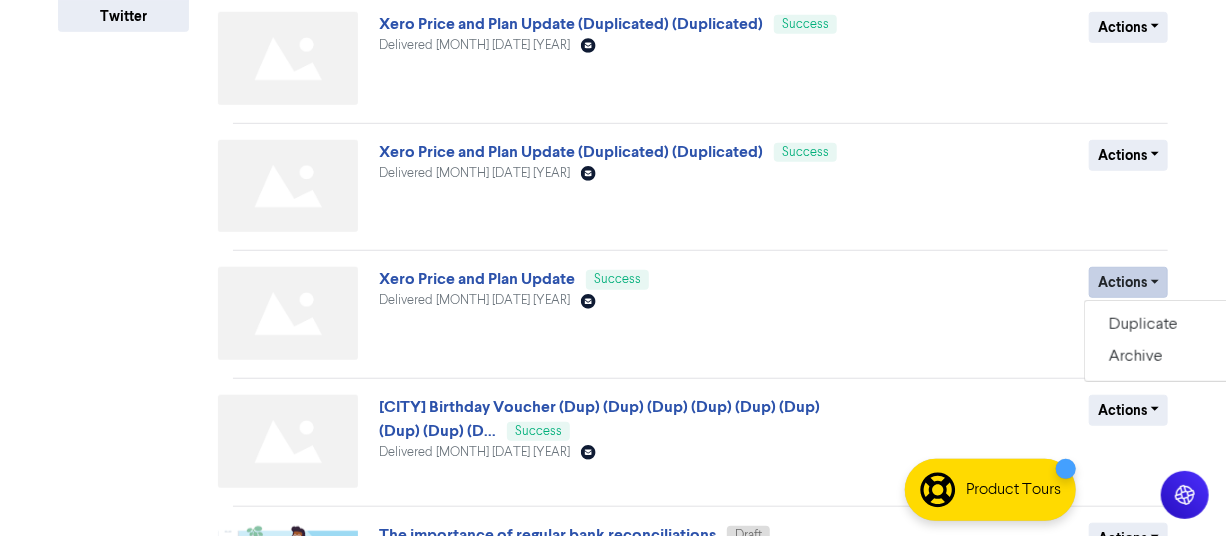 click on "Actions Duplicate Archive" at bounding box center [1022, 317] 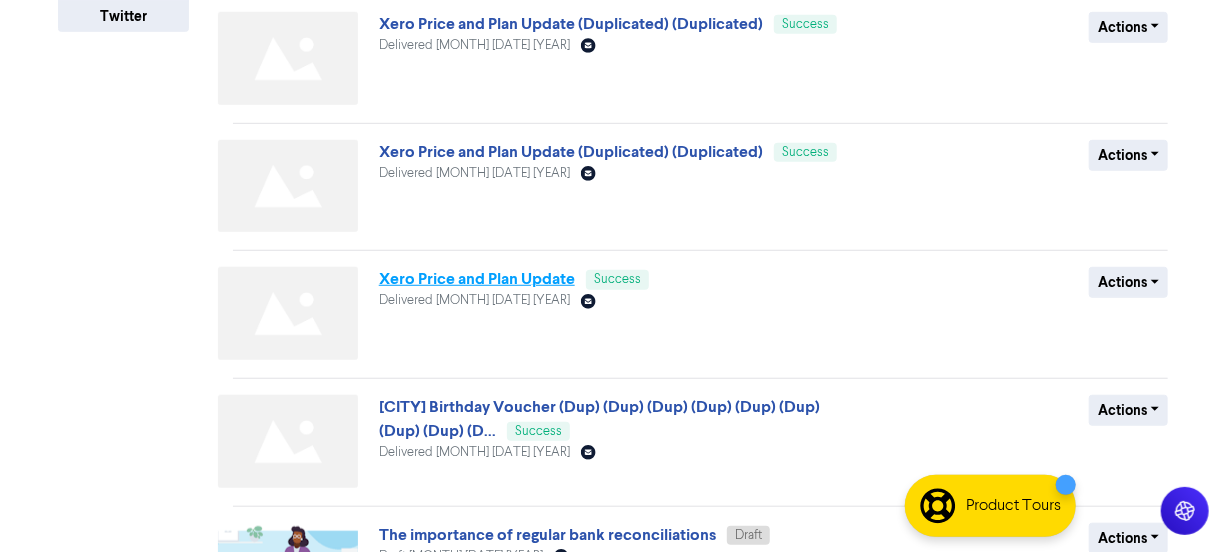 click on "Xero Price and Plan Update" at bounding box center (477, 279) 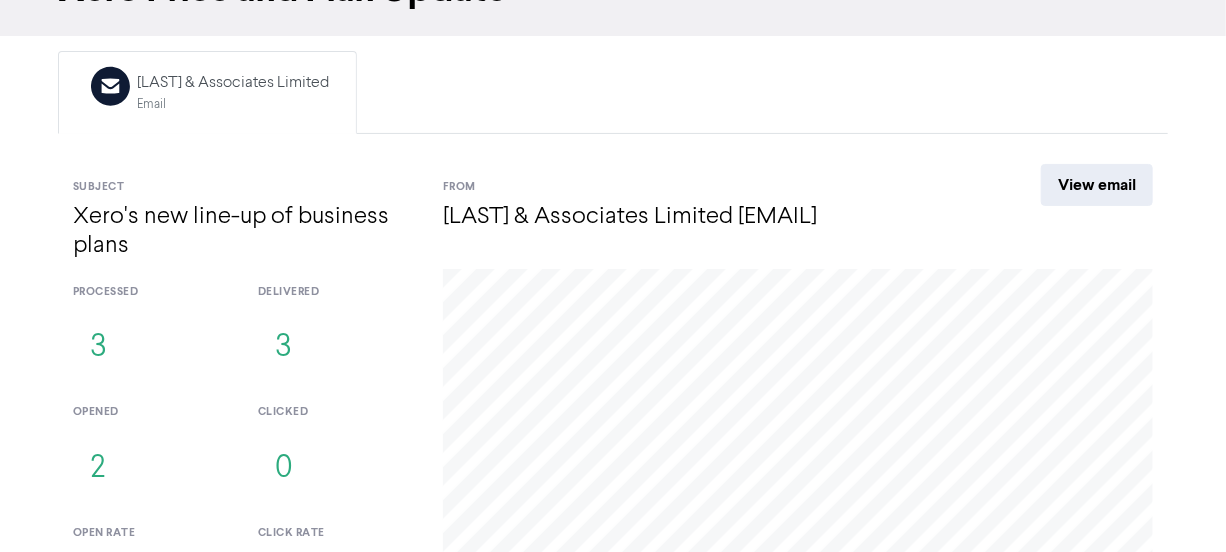 scroll, scrollTop: 0, scrollLeft: 0, axis: both 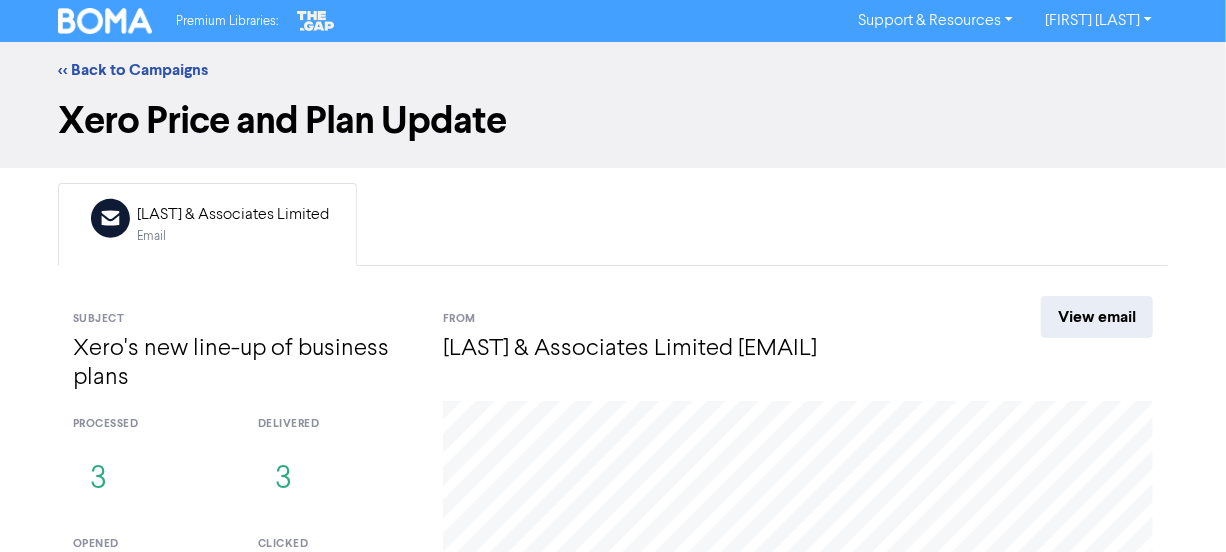 click on "[LAST] & Associates Limited" at bounding box center [233, 215] 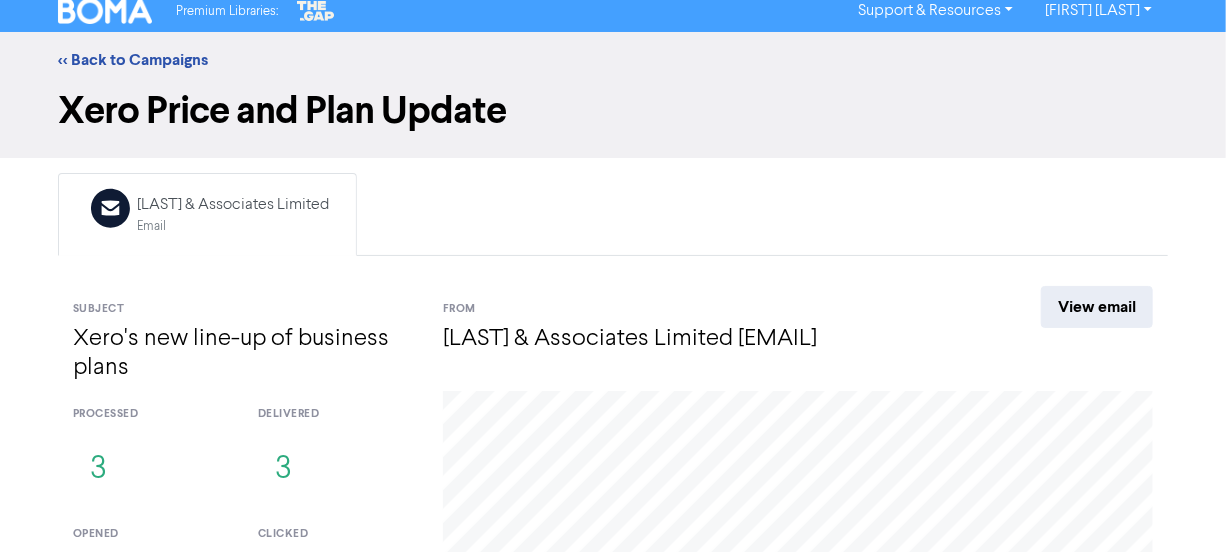 scroll, scrollTop: 9, scrollLeft: 0, axis: vertical 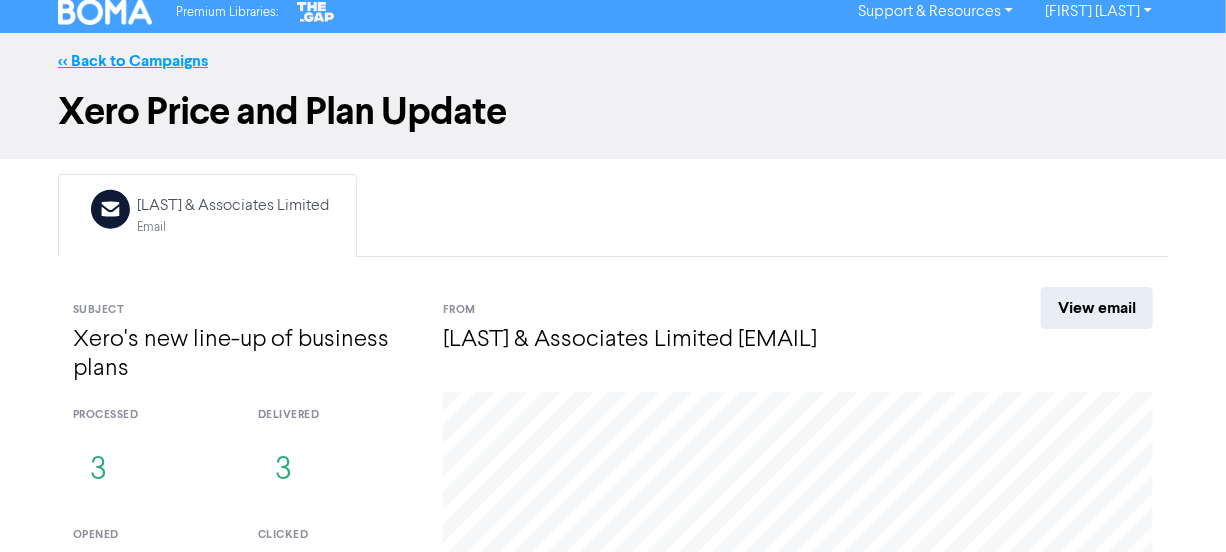 click on "<< Back to Campaigns" at bounding box center (133, 61) 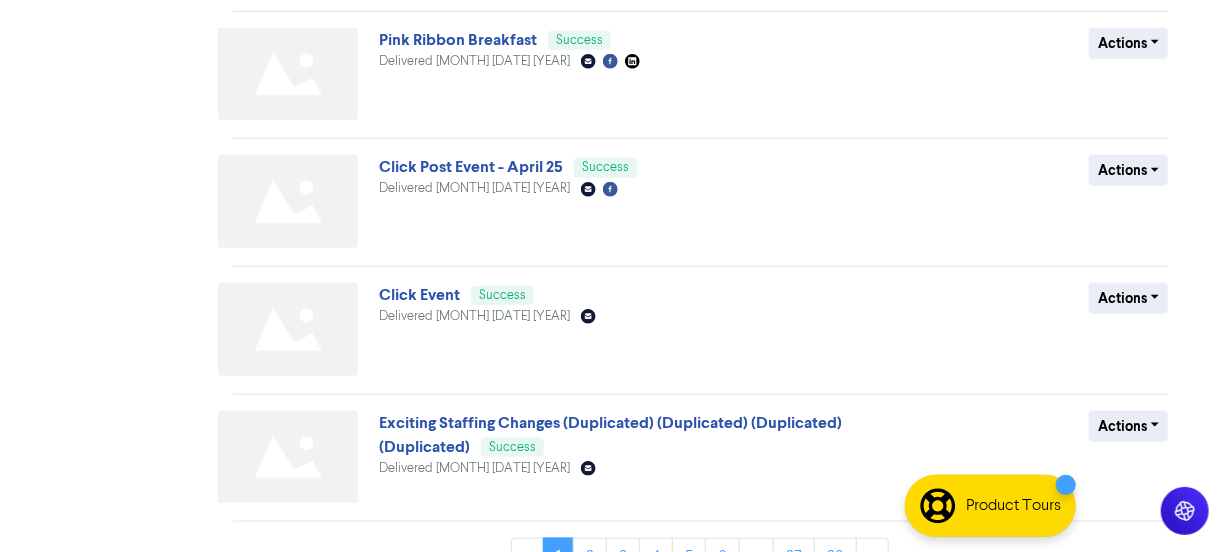 scroll, scrollTop: 926, scrollLeft: 0, axis: vertical 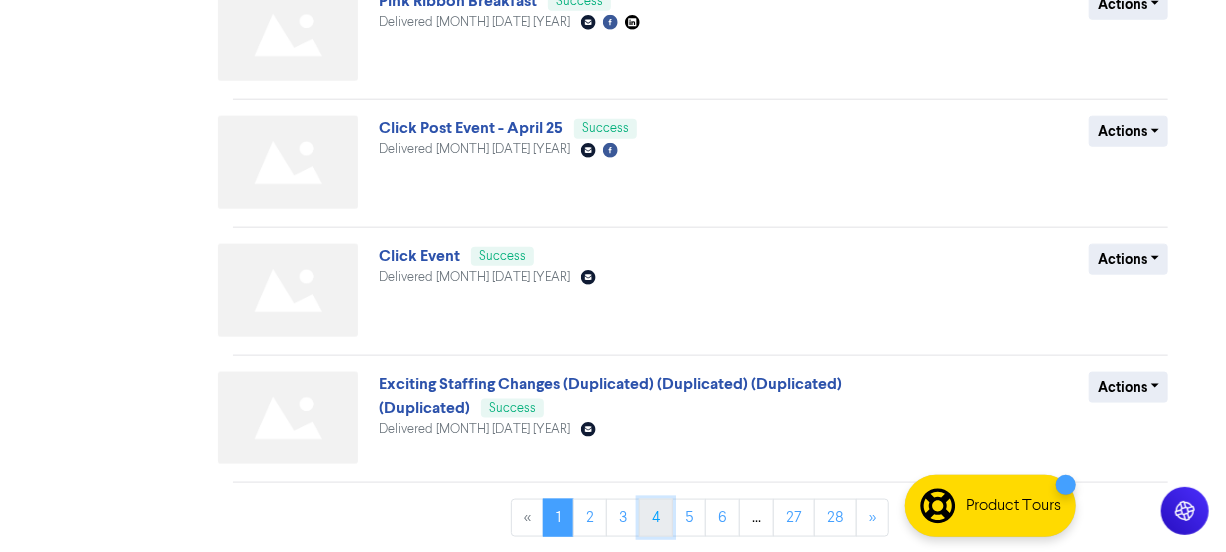 click on "4" at bounding box center (656, 518) 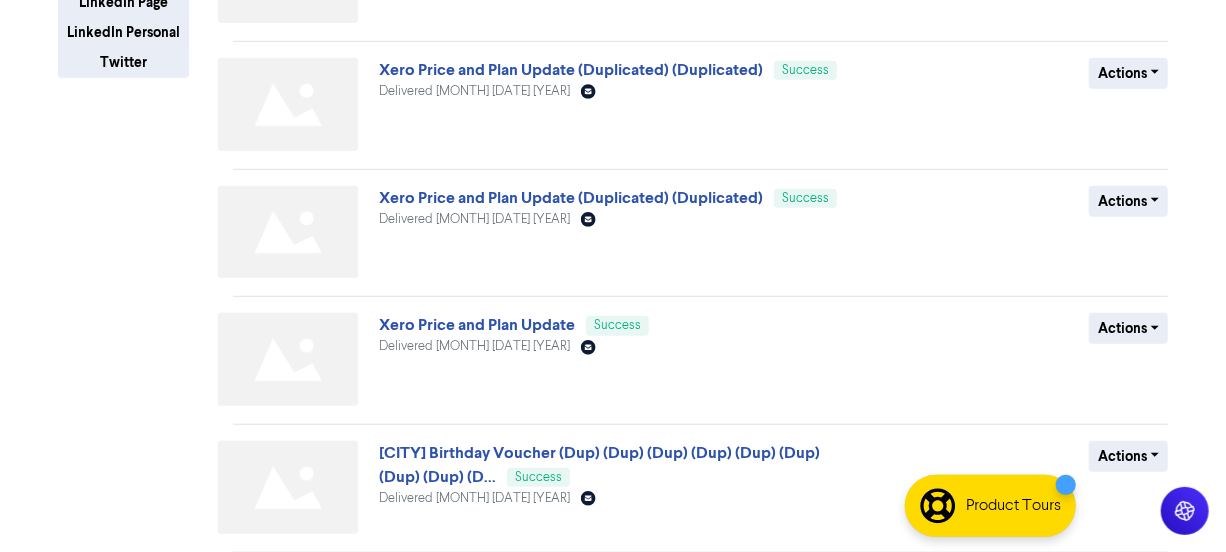 scroll, scrollTop: 490, scrollLeft: 0, axis: vertical 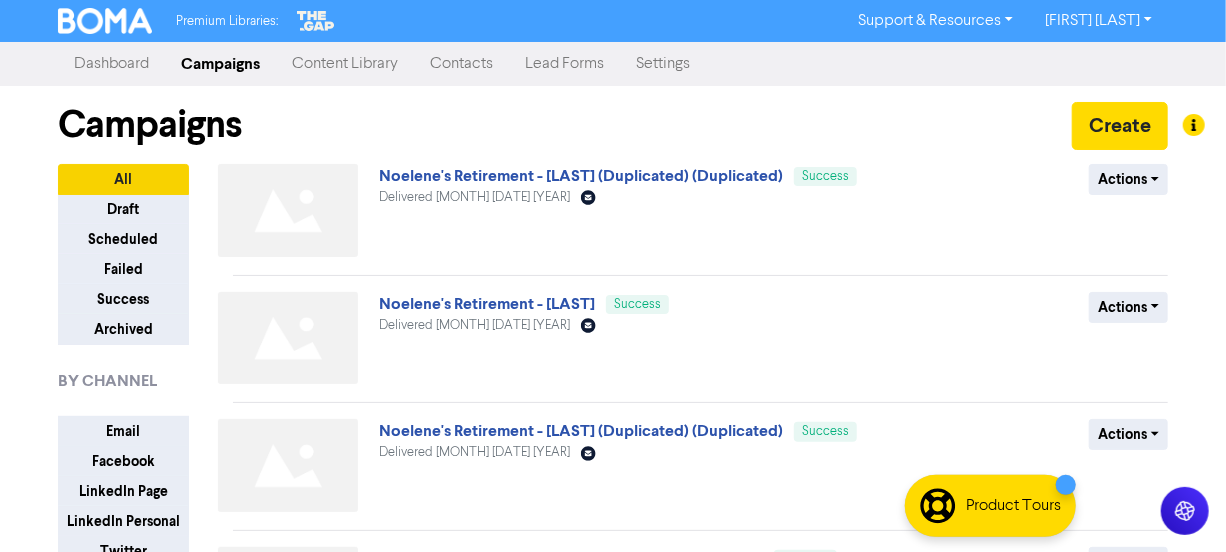 click on "Settings" at bounding box center (663, 64) 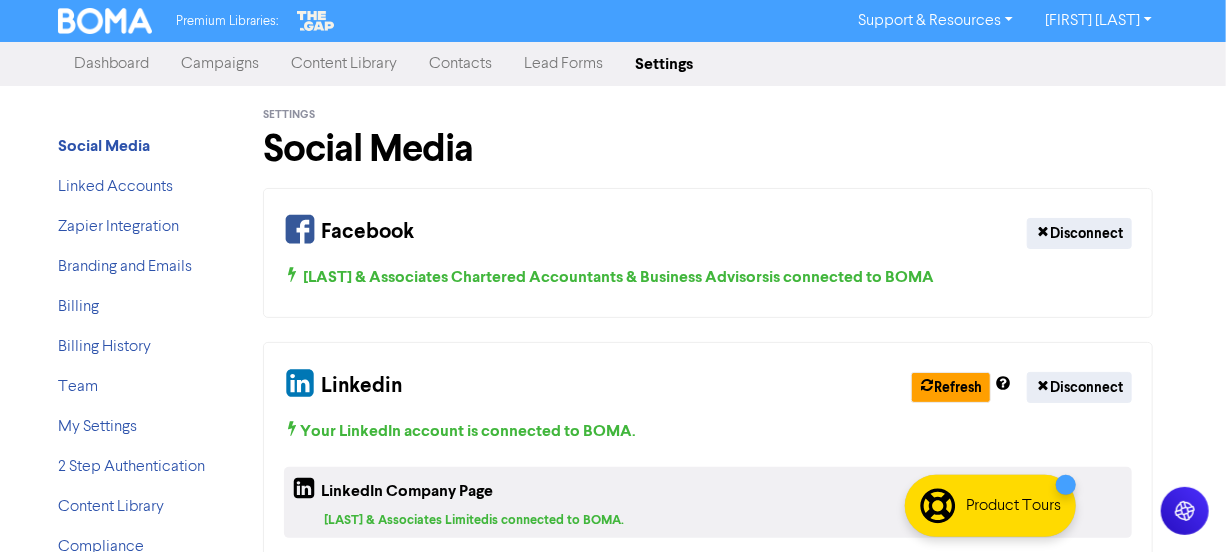 click on "Contacts" at bounding box center (460, 64) 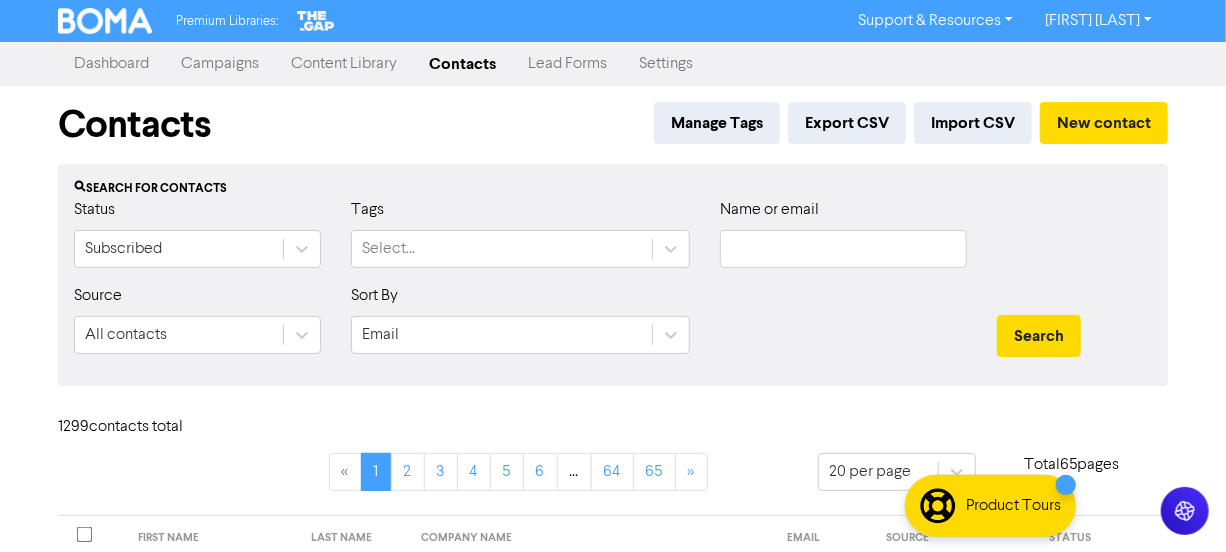 type 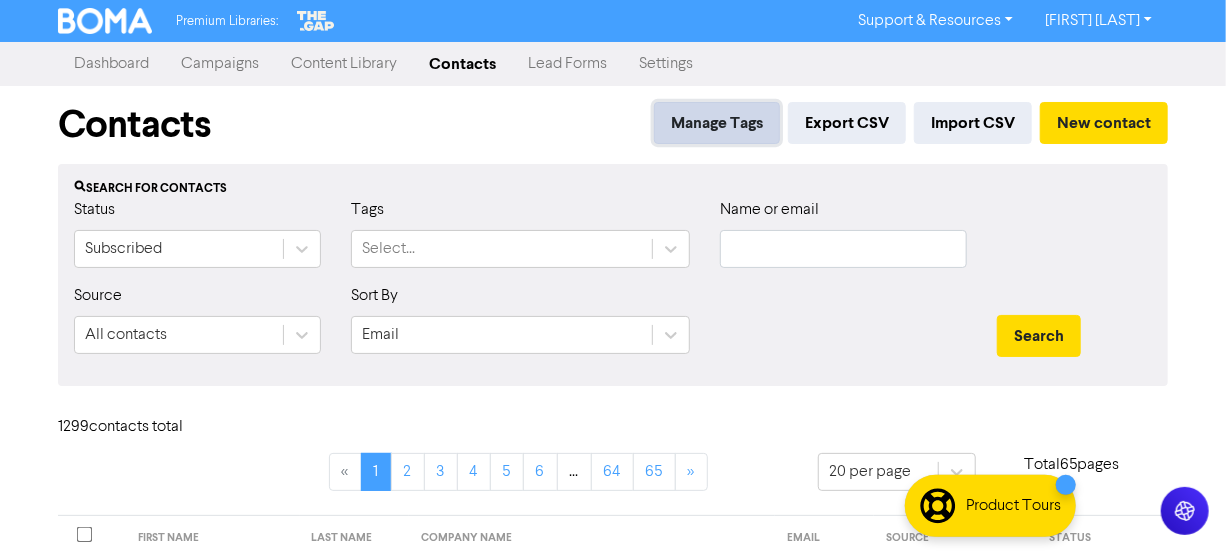 click on "Manage Tags" at bounding box center [717, 123] 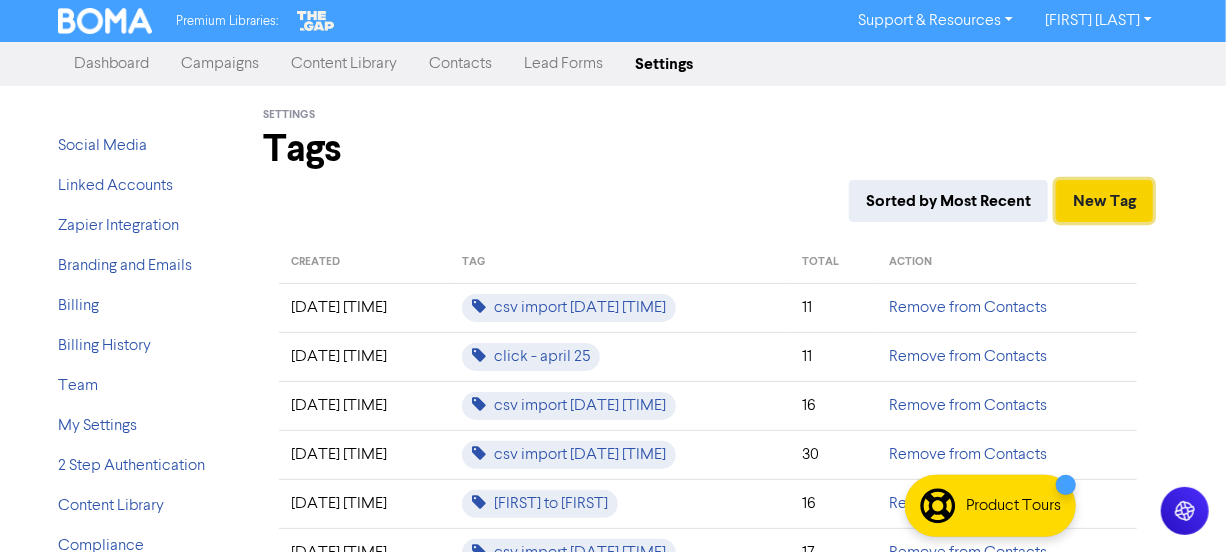 click on "New Tag" at bounding box center [1104, 201] 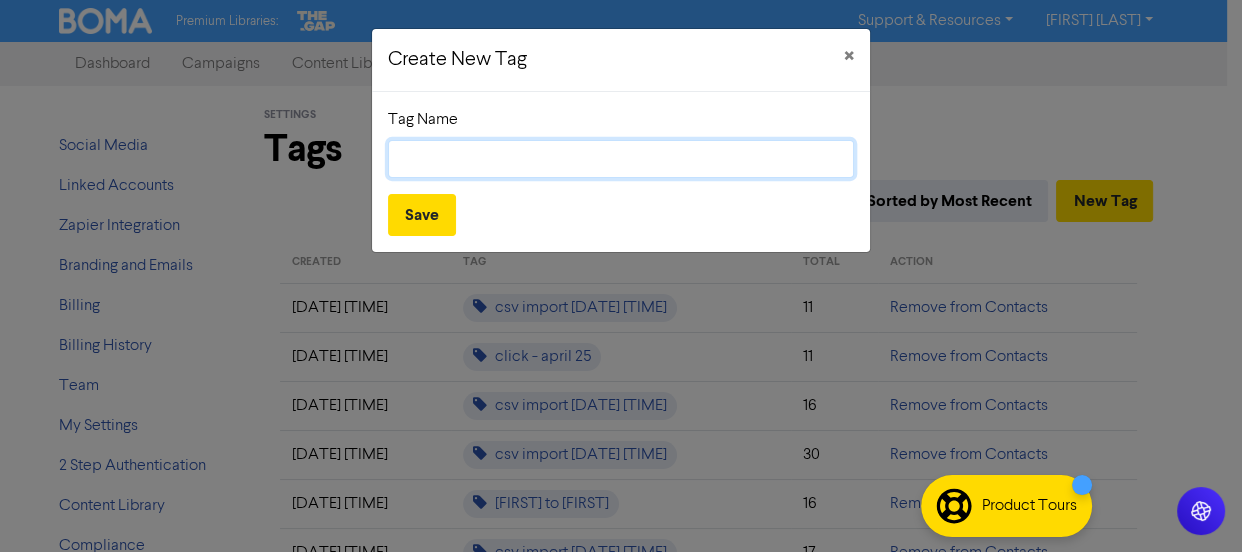 click 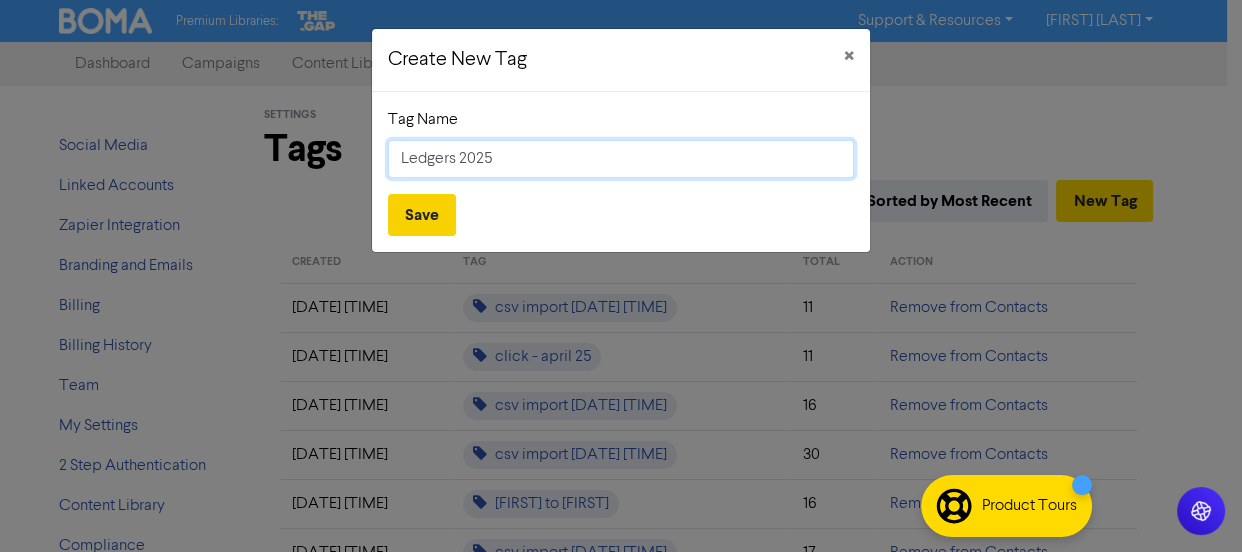 type on "Ledgers 2025" 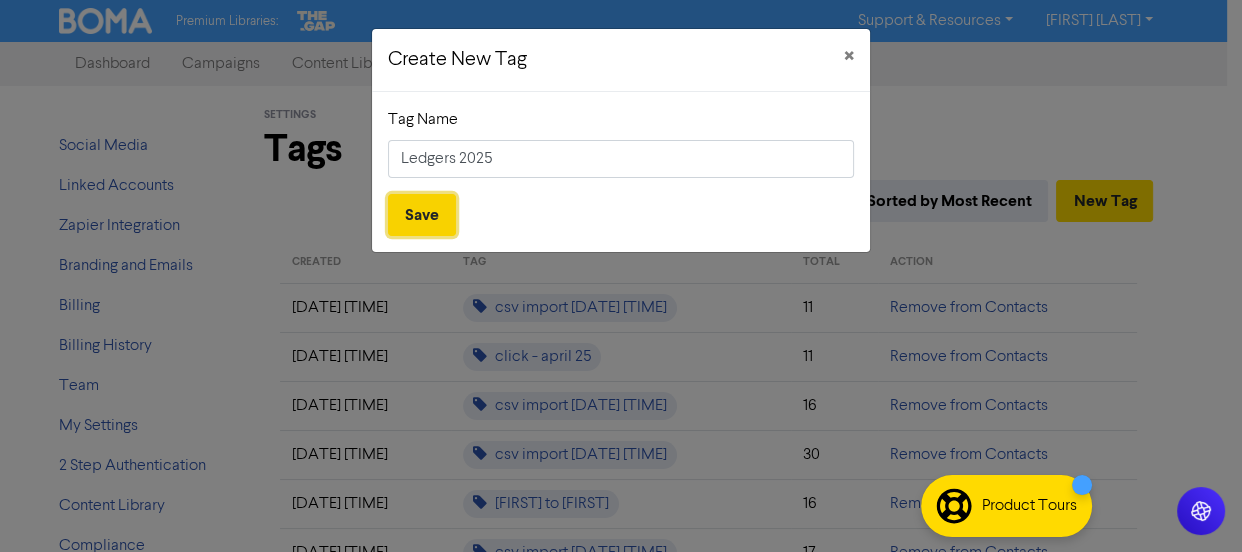 click on "Save" at bounding box center [422, 215] 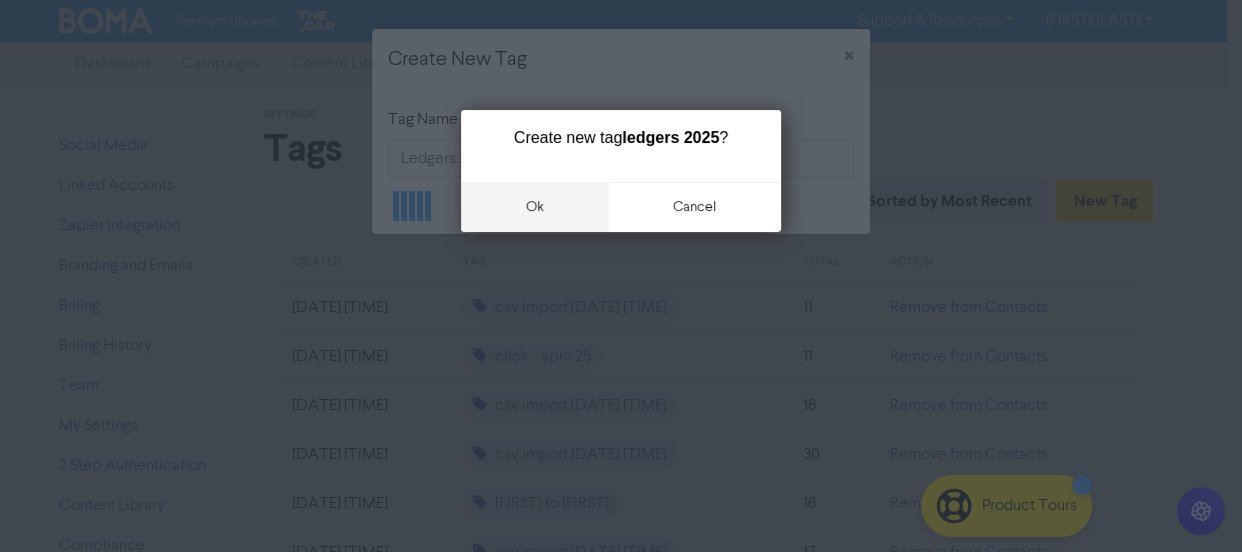 click on "ok" at bounding box center (535, 207) 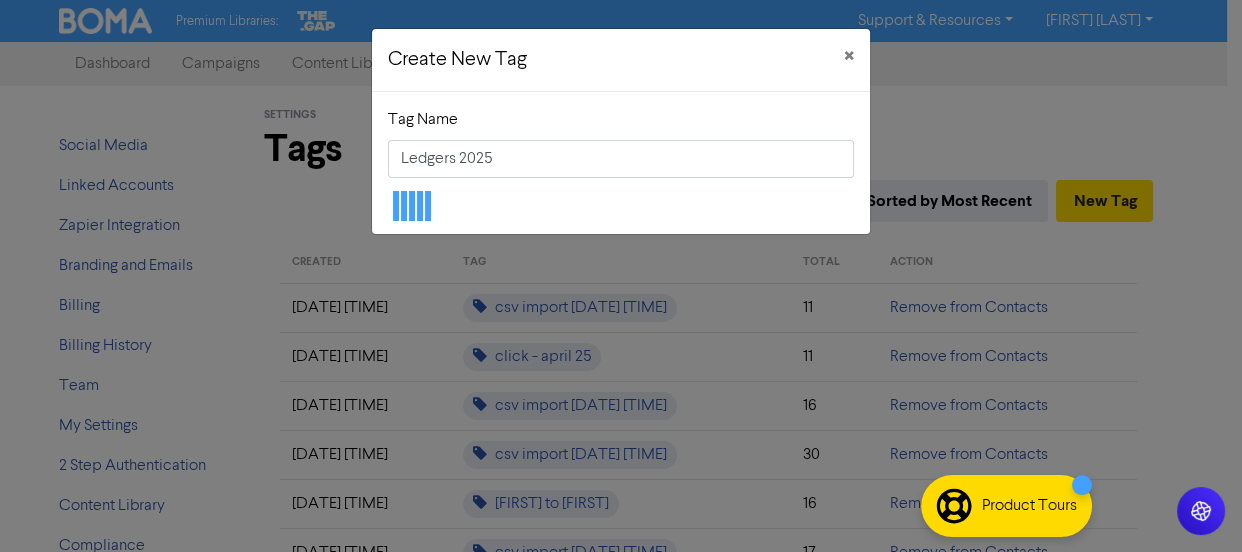 type 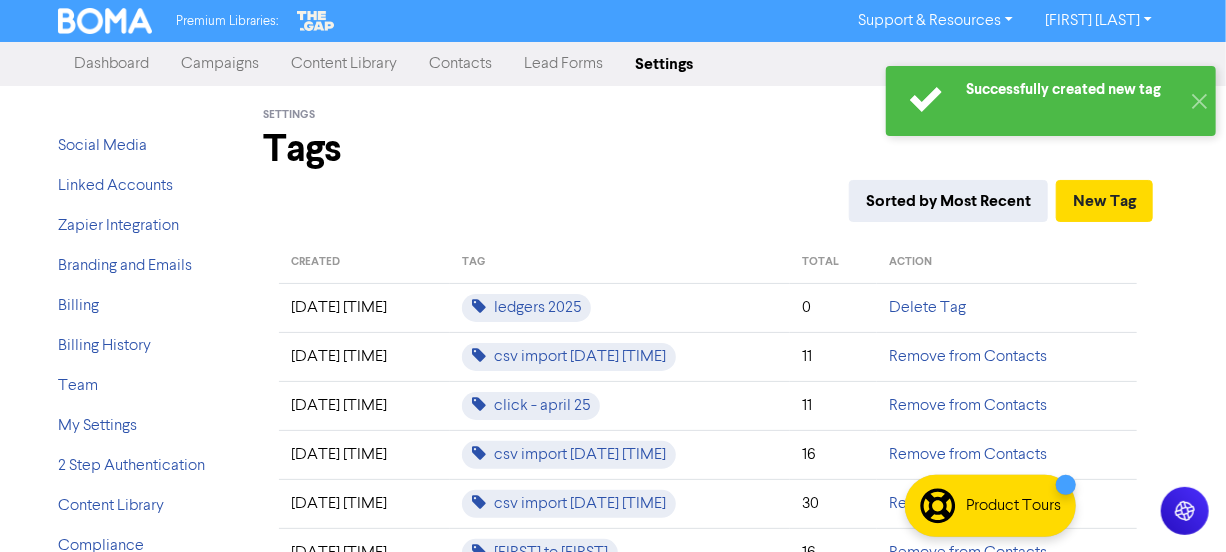 click on "ledgers 2025" at bounding box center (620, 307) 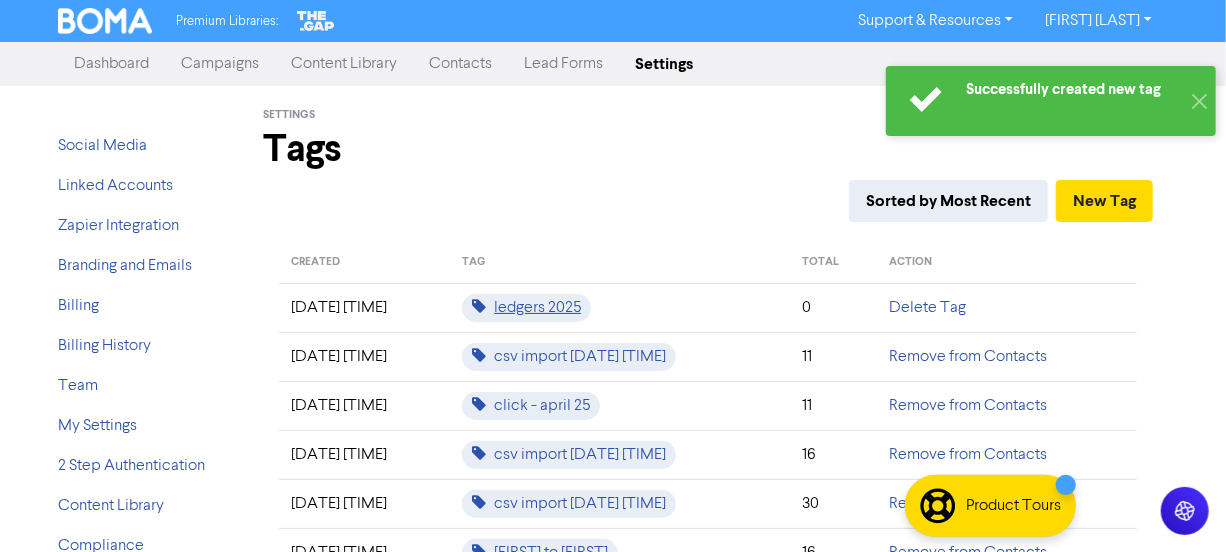 click on "ledgers 2025" at bounding box center (526, 308) 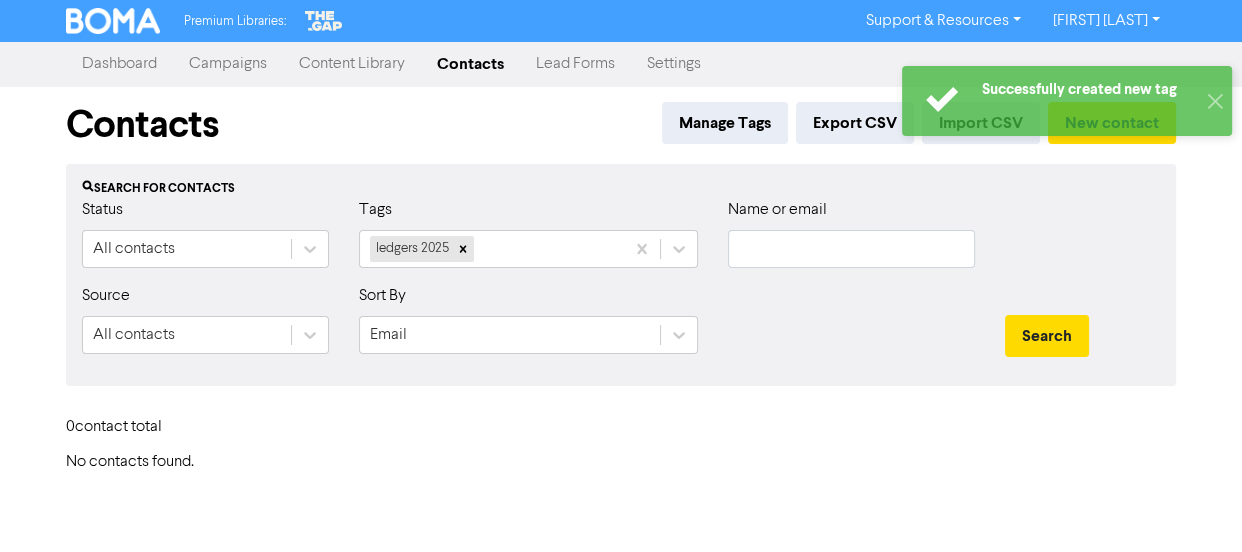 type 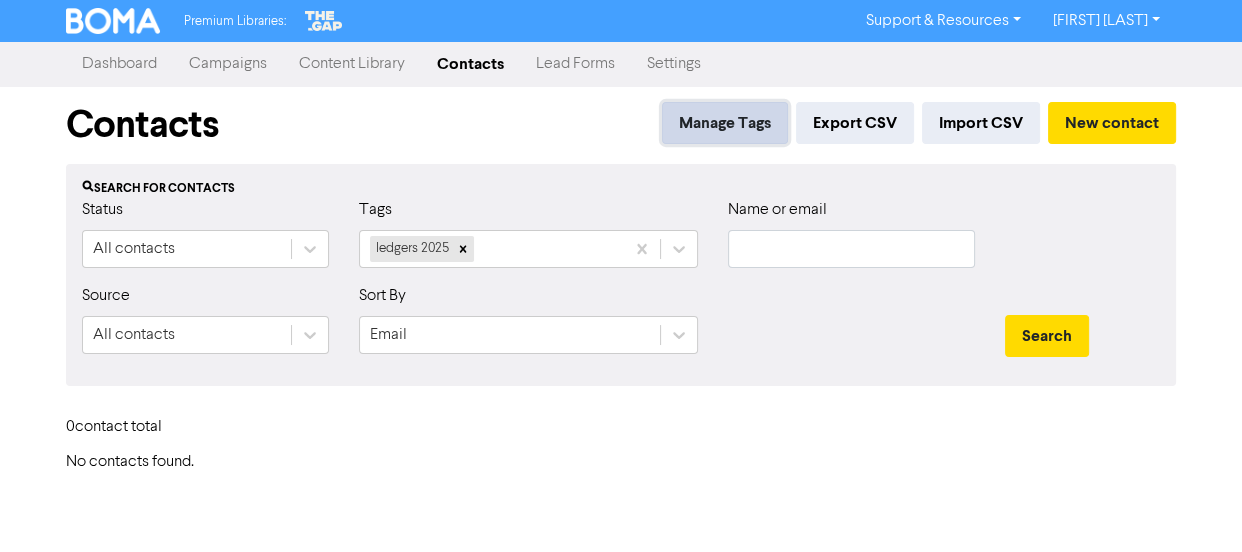 click on "Manage Tags" at bounding box center (725, 123) 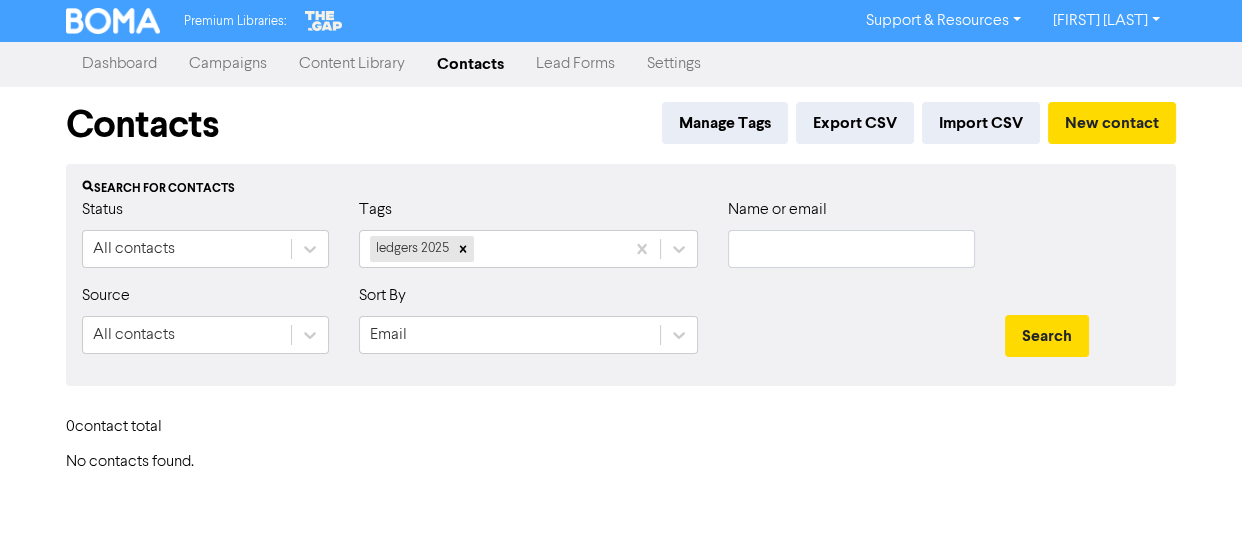 type 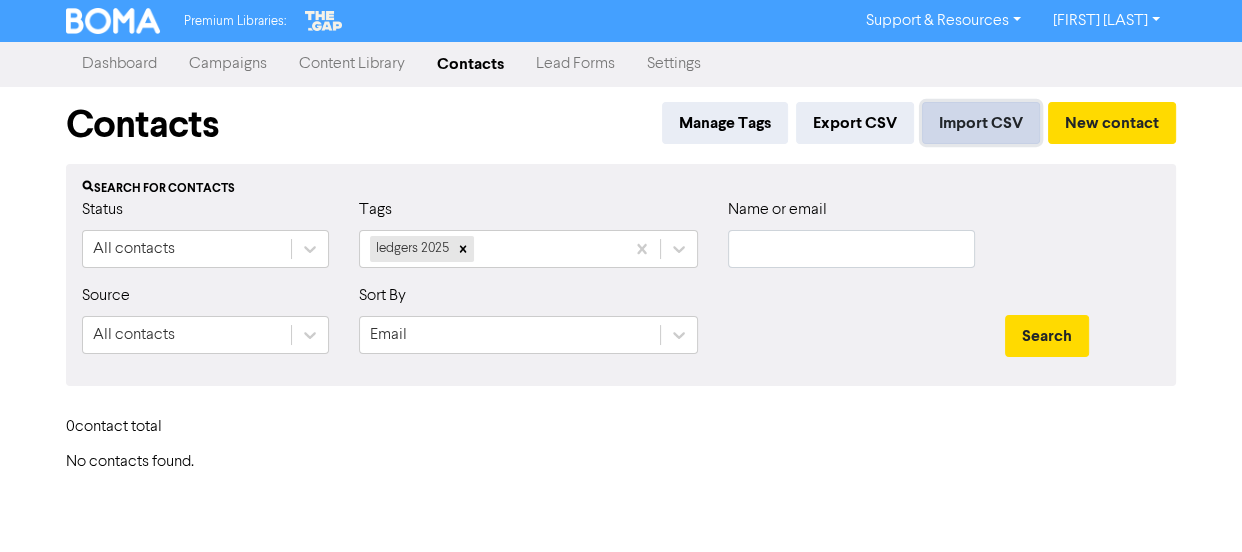 click on "Import CSV" at bounding box center (981, 123) 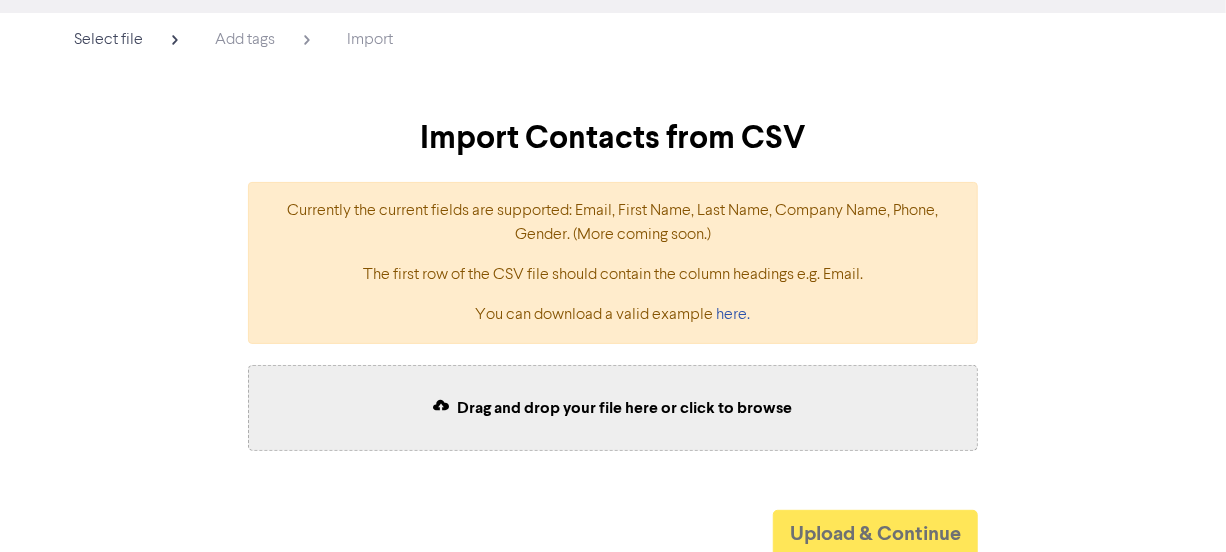 scroll, scrollTop: 75, scrollLeft: 0, axis: vertical 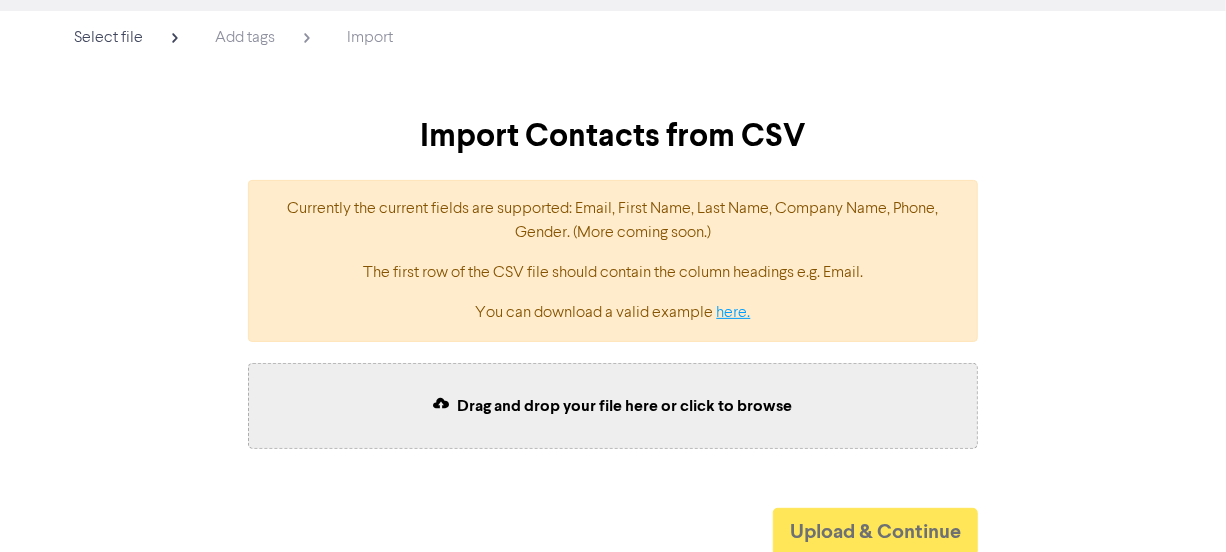 click on "here." at bounding box center (734, 313) 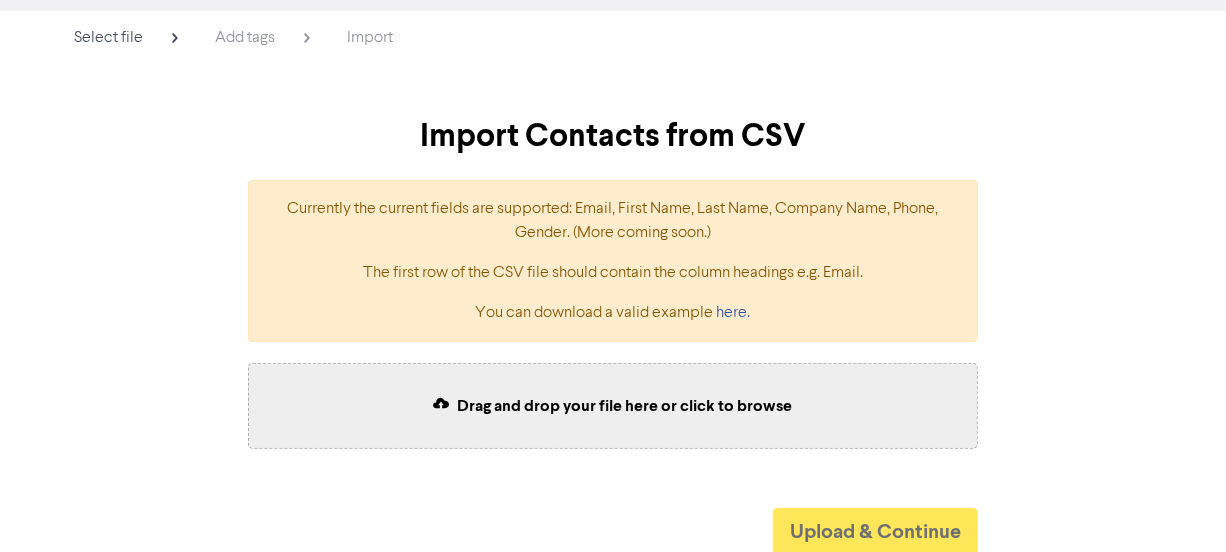 scroll, scrollTop: 24, scrollLeft: 0, axis: vertical 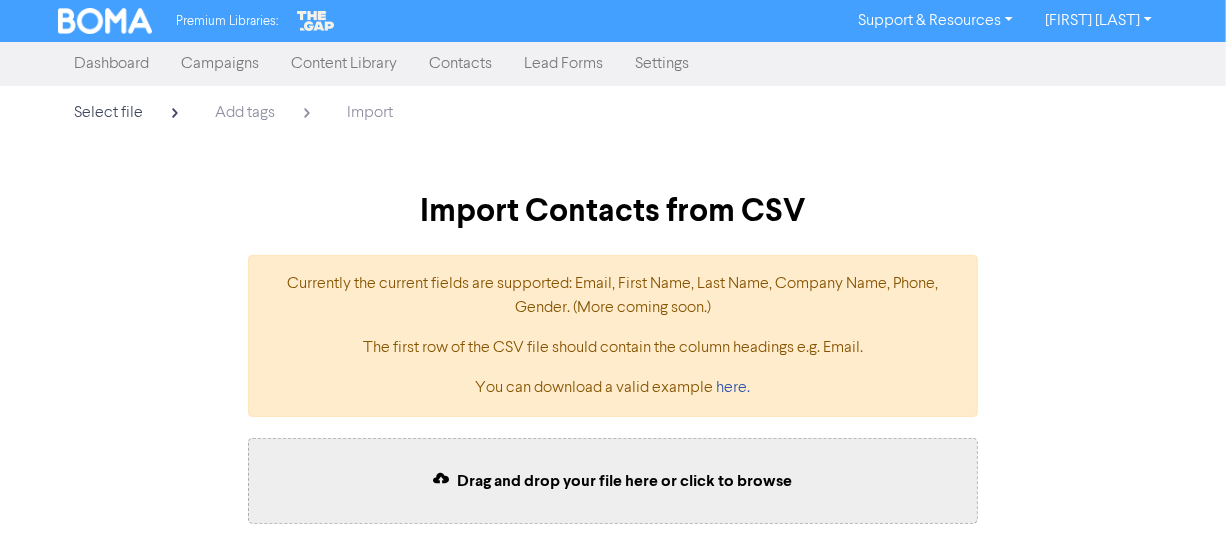click on "Campaigns" at bounding box center (220, 64) 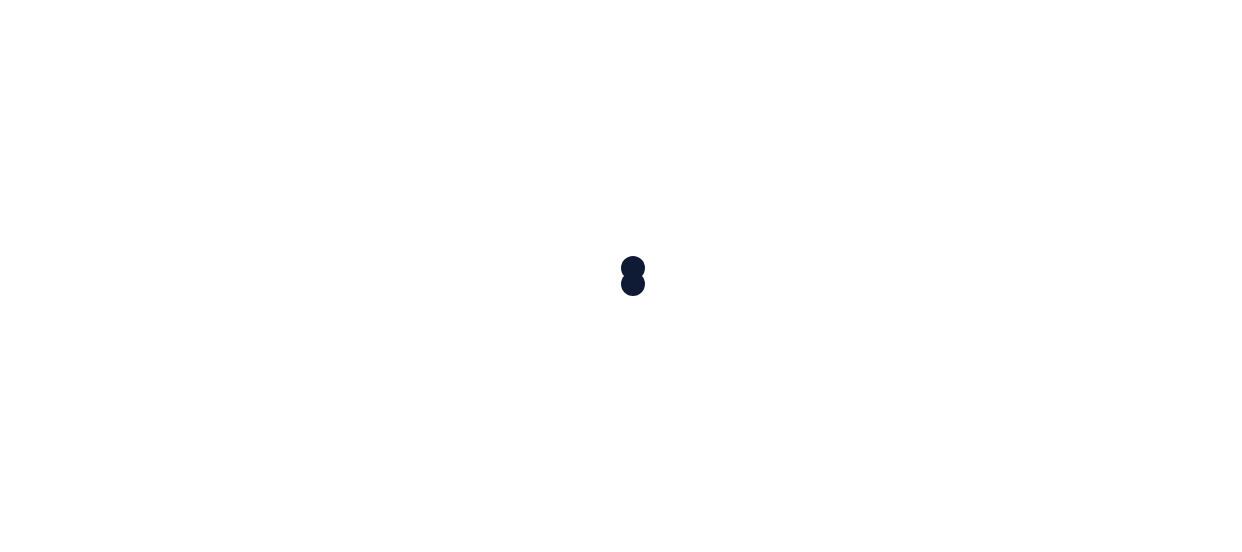 scroll, scrollTop: 0, scrollLeft: 0, axis: both 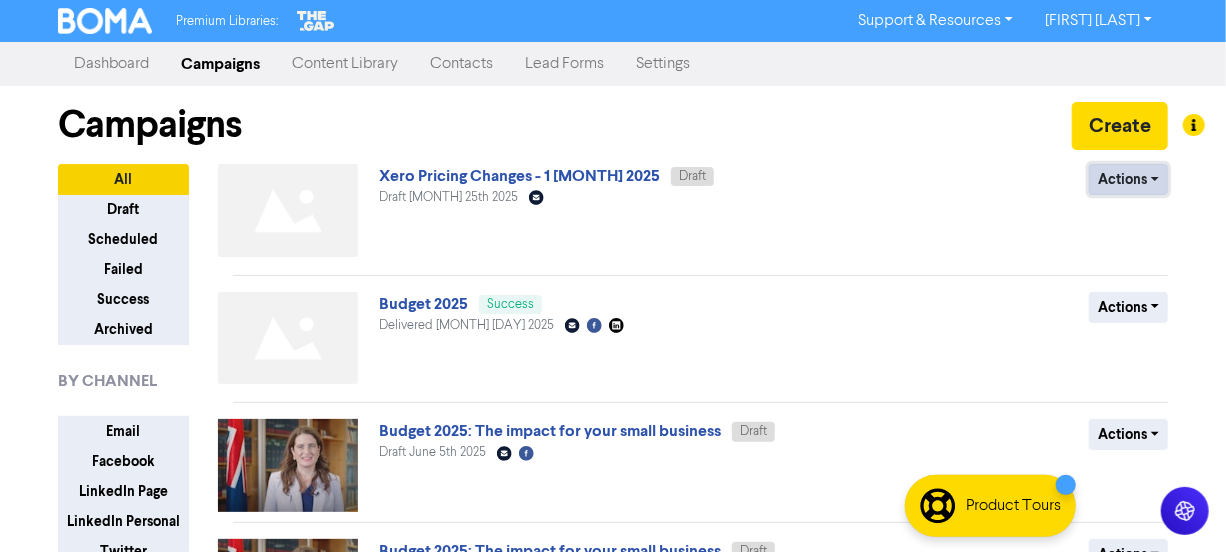 click on "Actions" at bounding box center (1128, 179) 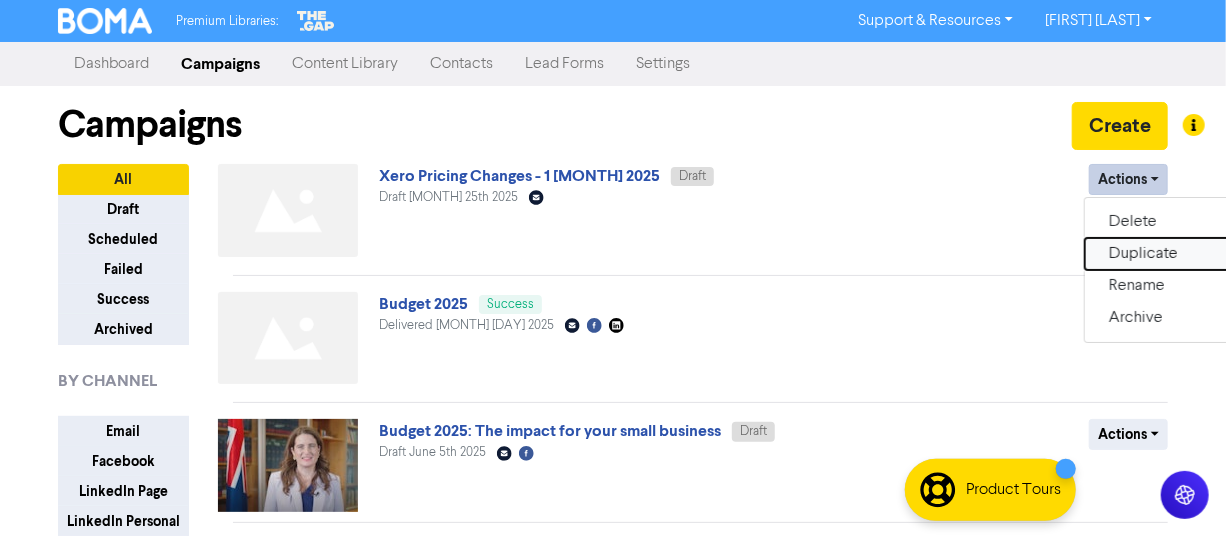click on "Duplicate" at bounding box center (1164, 254) 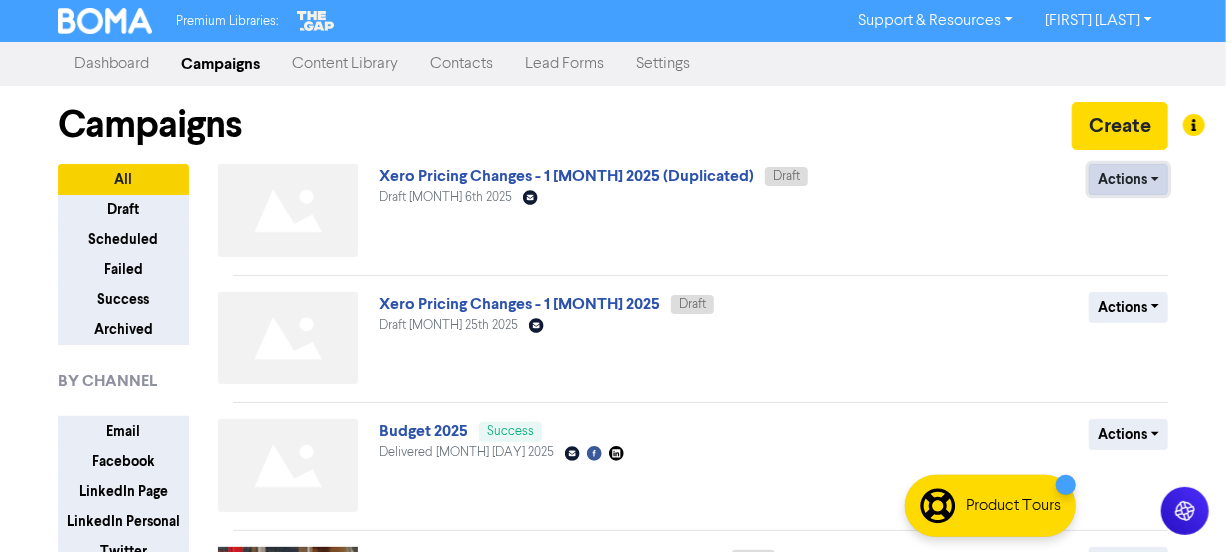 click on "Actions" at bounding box center [1128, 179] 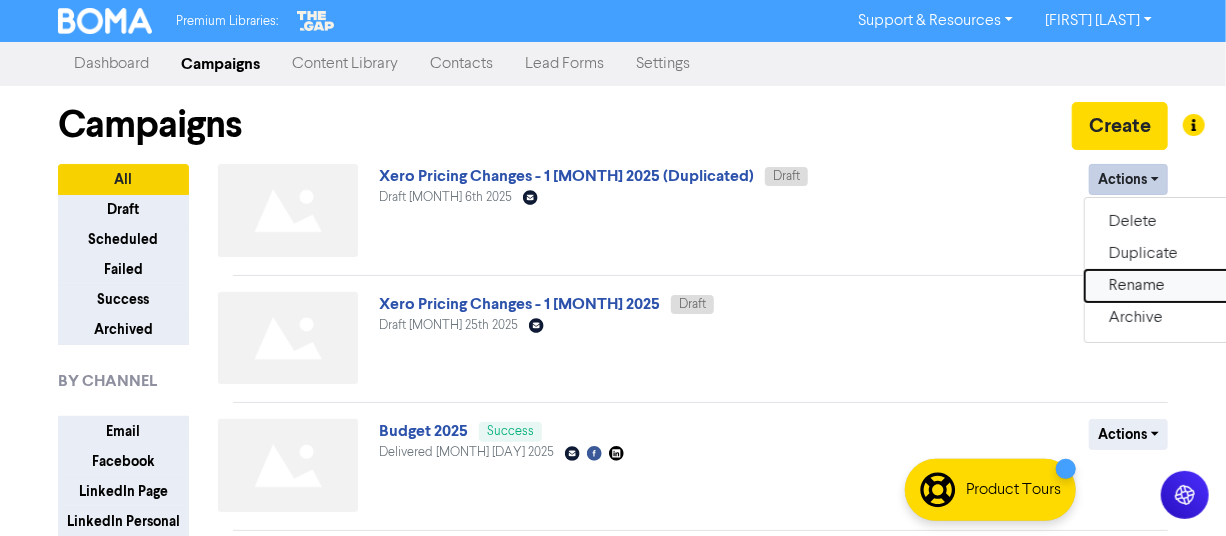 click on "Rename" at bounding box center [1164, 286] 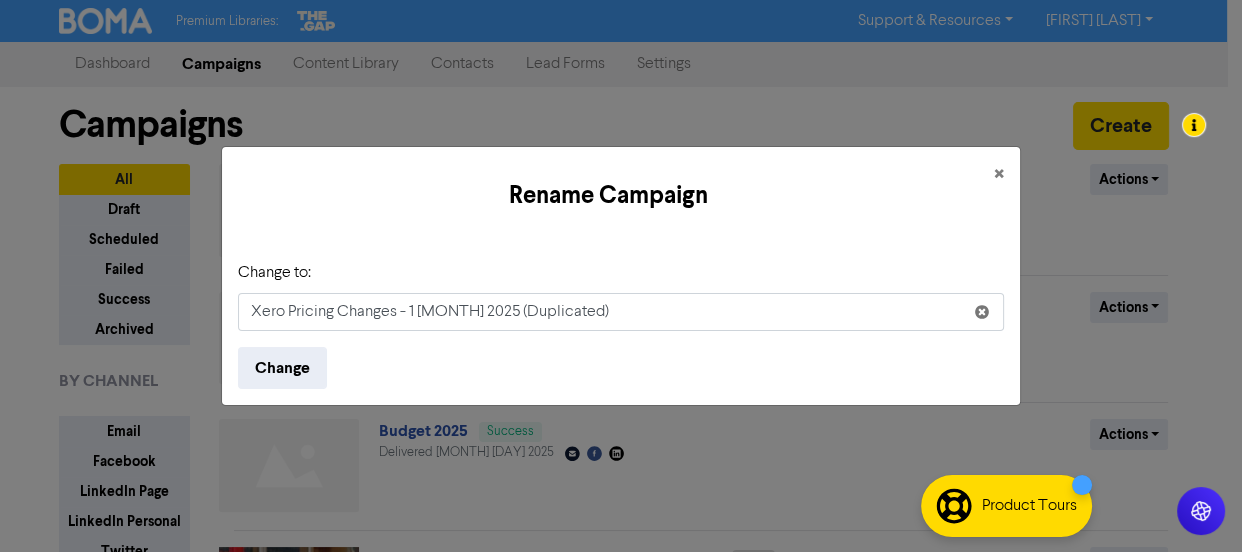 click on "Change to: Xero Pricing Changes - 1 September 2025 (Duplicated)" at bounding box center (621, 296) 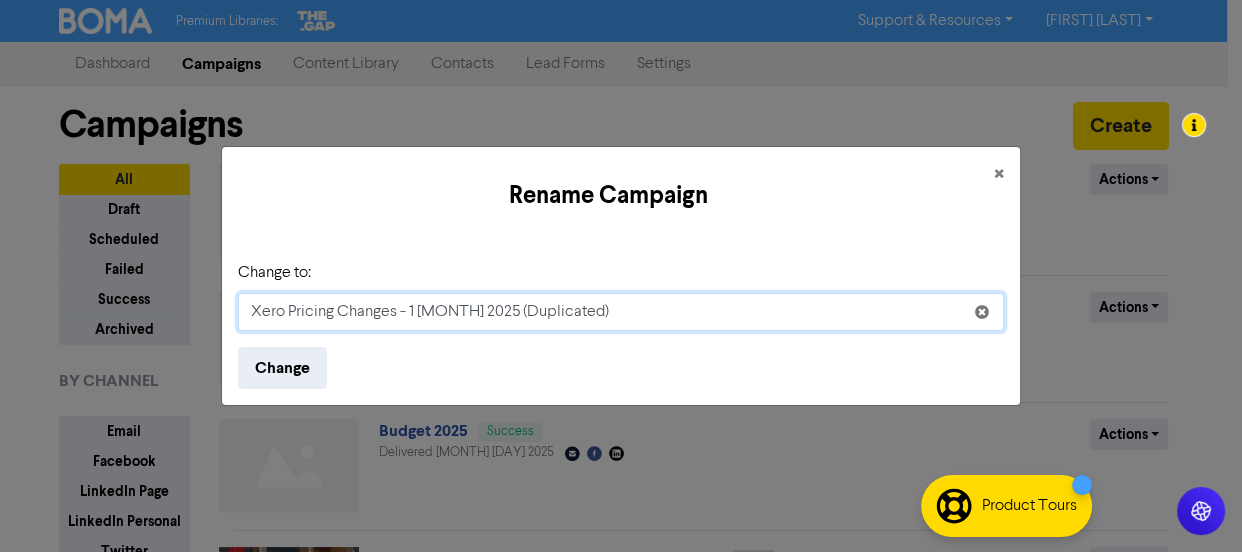 click on "Xero Pricing Changes - 1 September 2025 (Duplicated)" at bounding box center [621, 312] 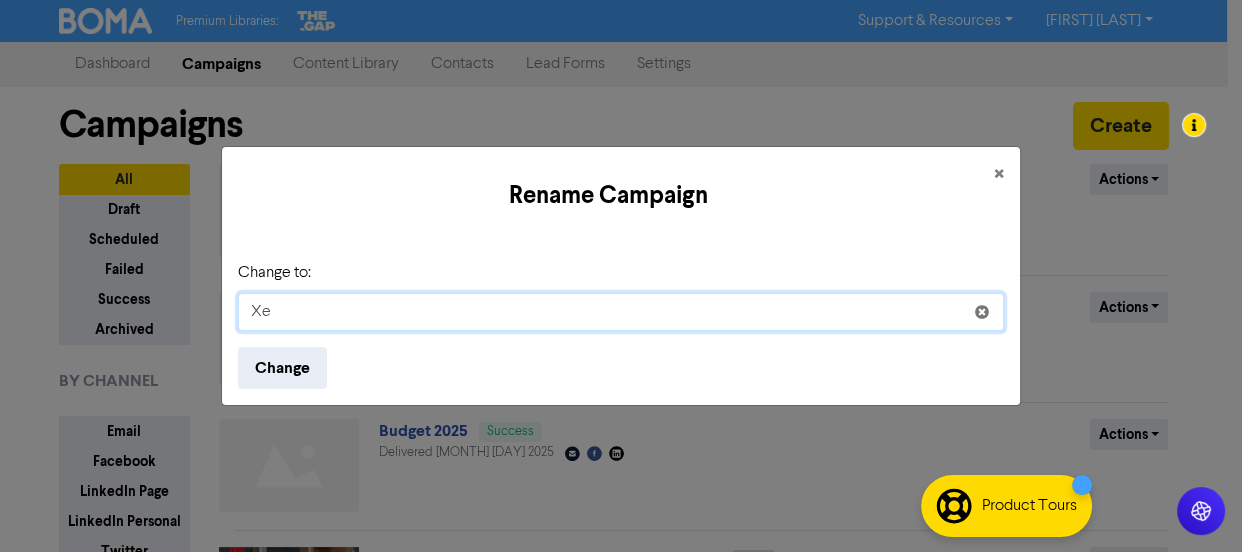 type on "X" 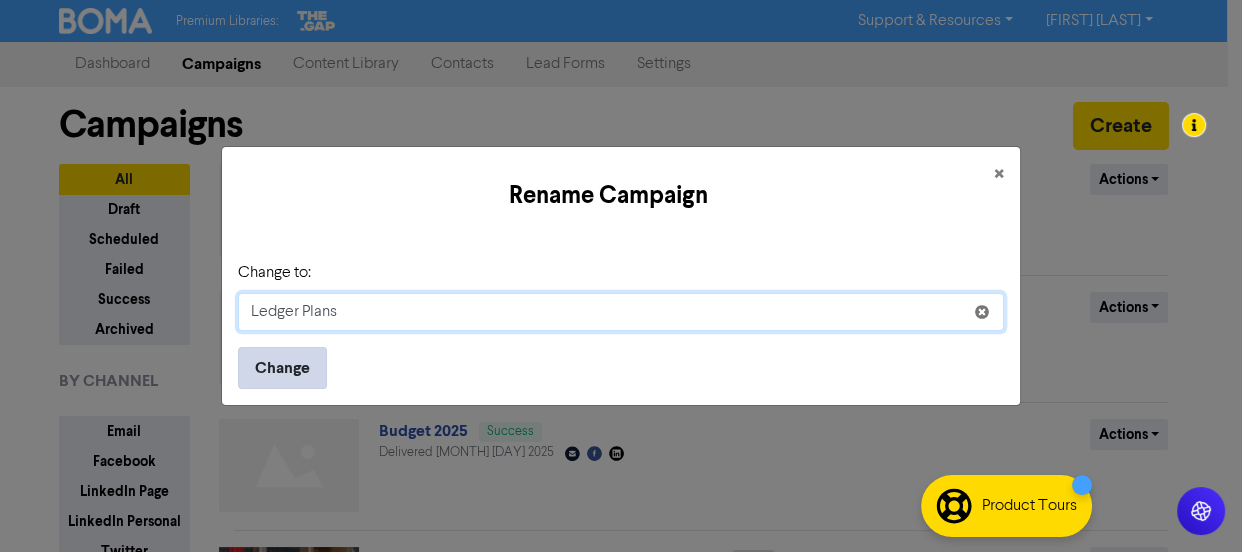 type on "Ledger Plans" 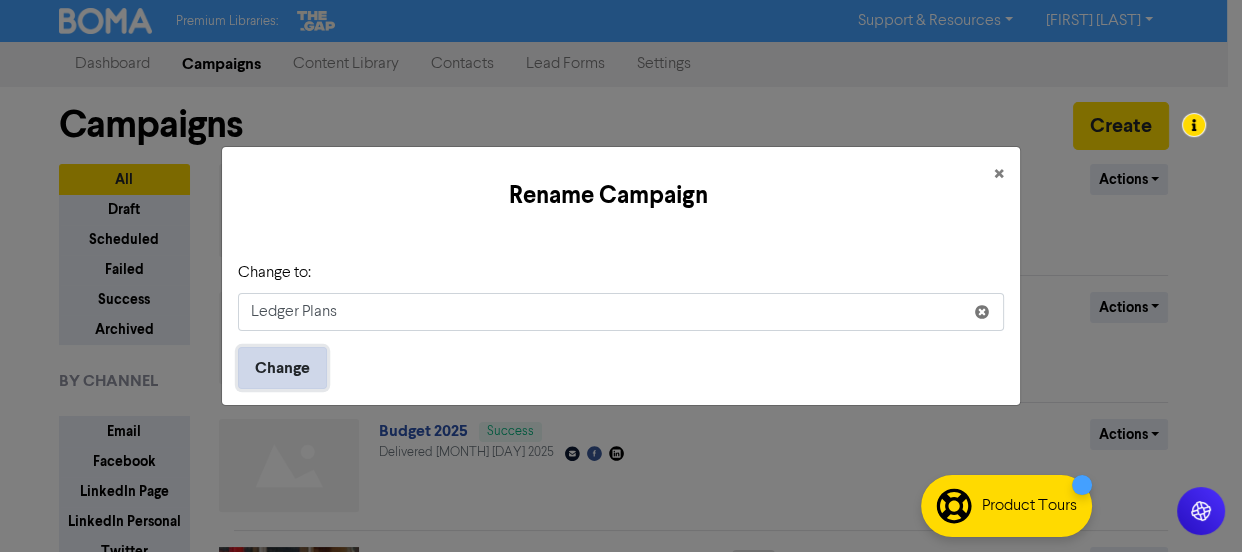 click on "Change" at bounding box center (282, 368) 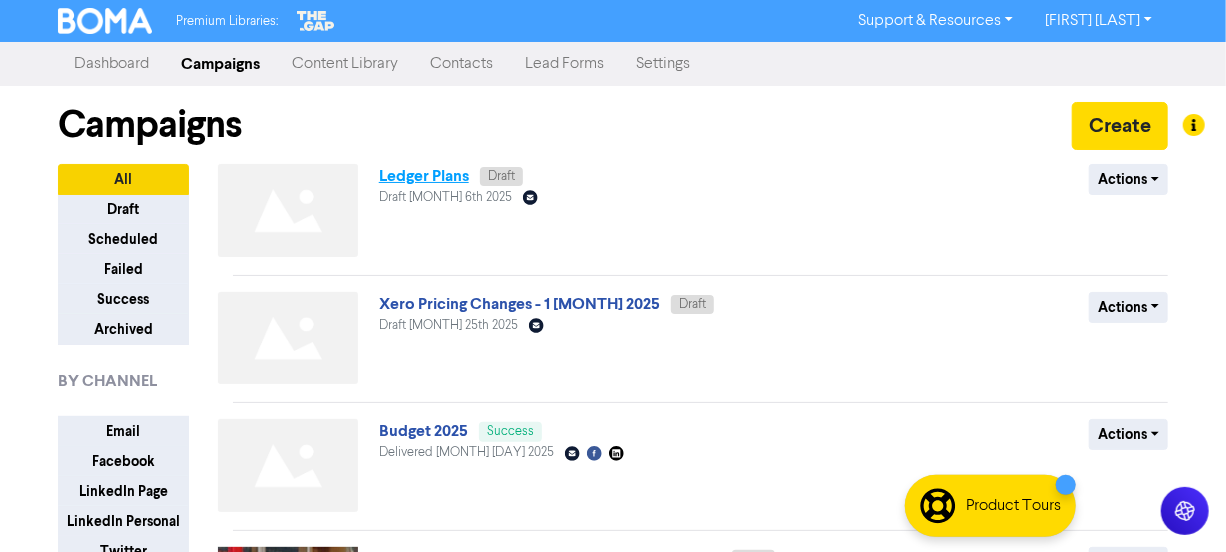 click on "Ledger Plans" at bounding box center (424, 176) 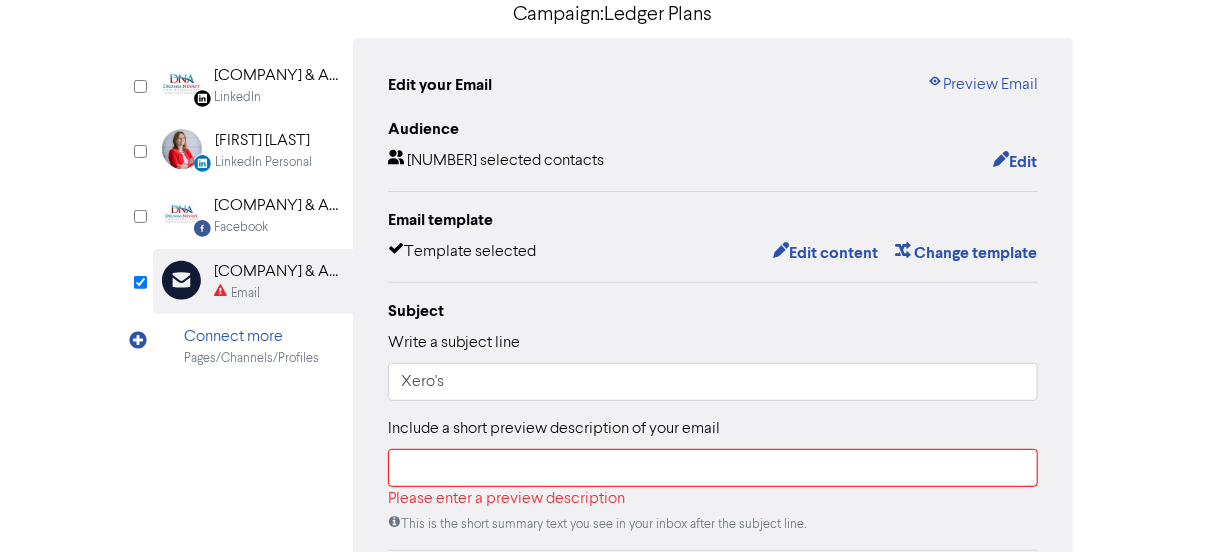 scroll, scrollTop: 282, scrollLeft: 0, axis: vertical 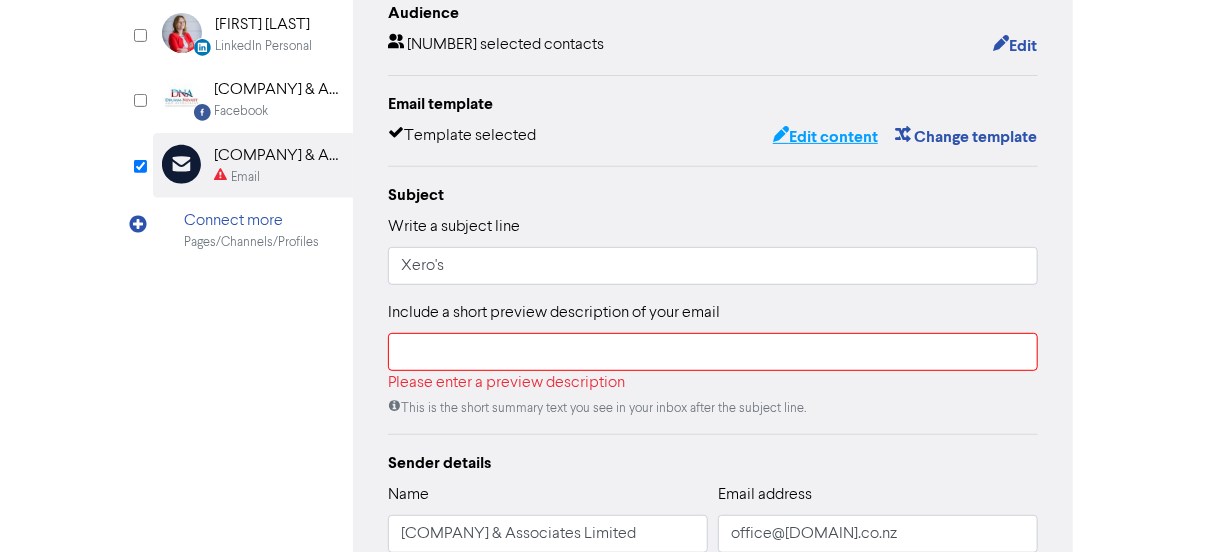 click on "Edit content" at bounding box center (825, 137) 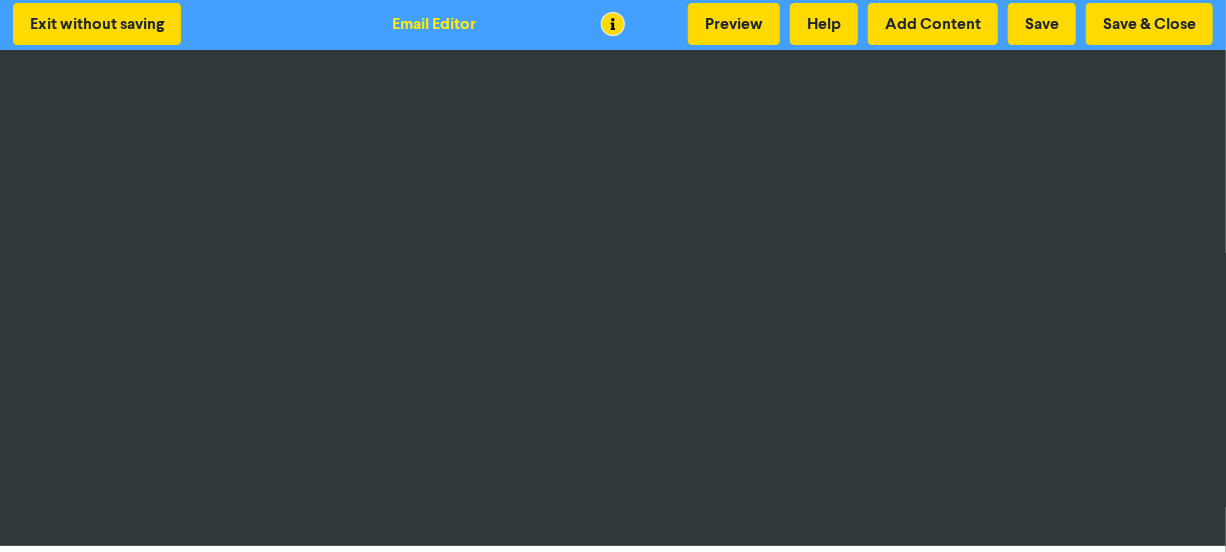 scroll, scrollTop: 0, scrollLeft: 0, axis: both 